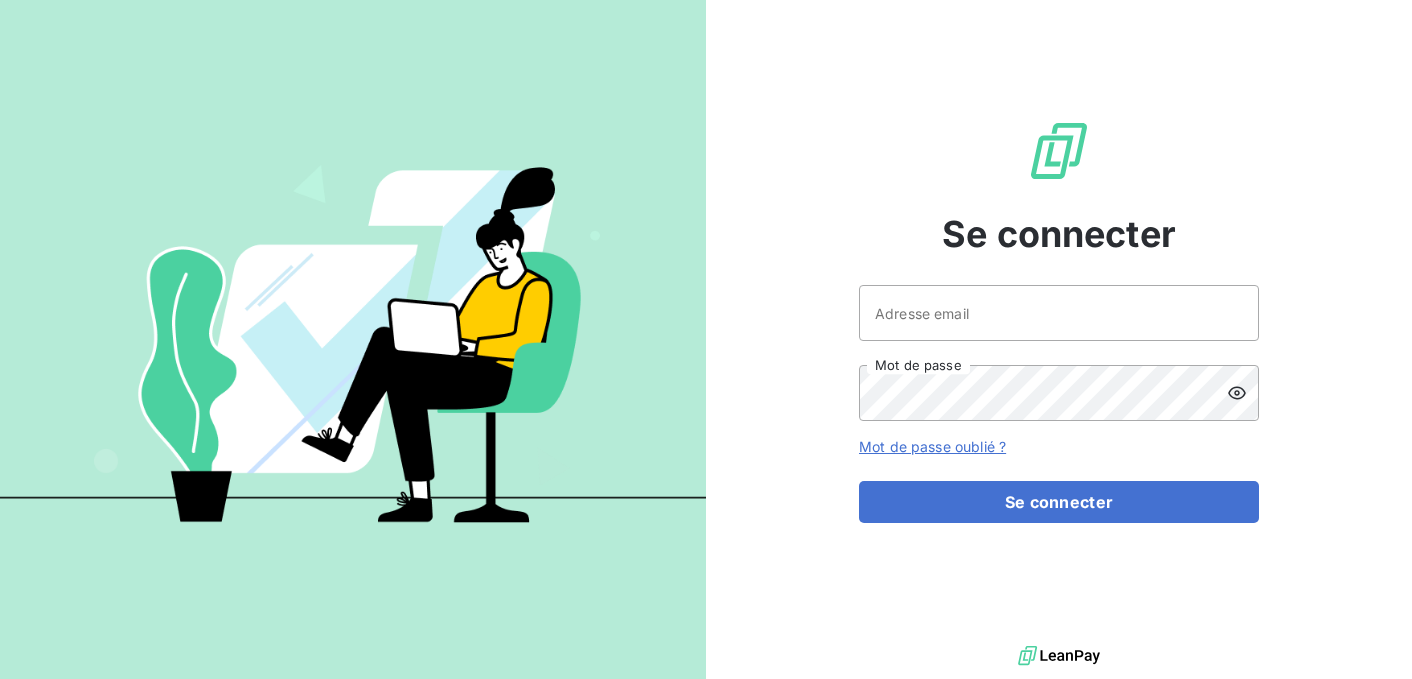 scroll, scrollTop: 0, scrollLeft: 0, axis: both 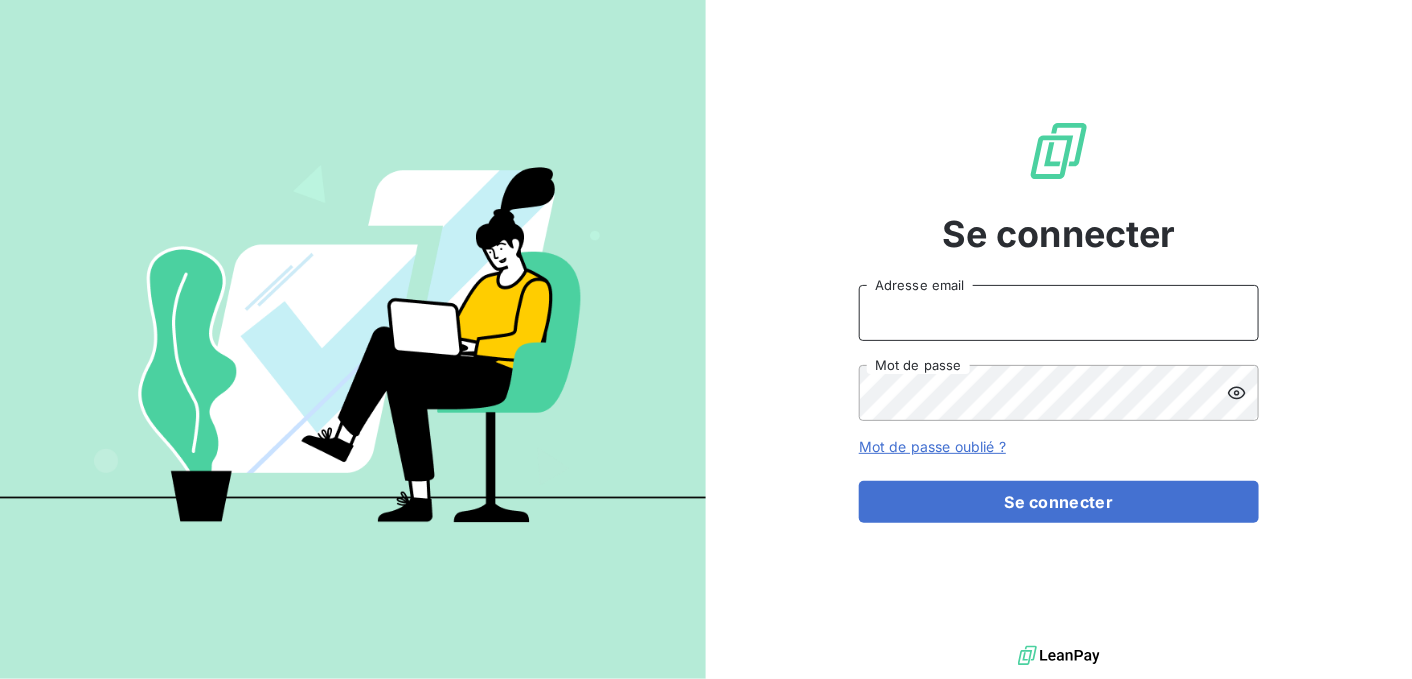 click on "Adresse email" at bounding box center [1059, 313] 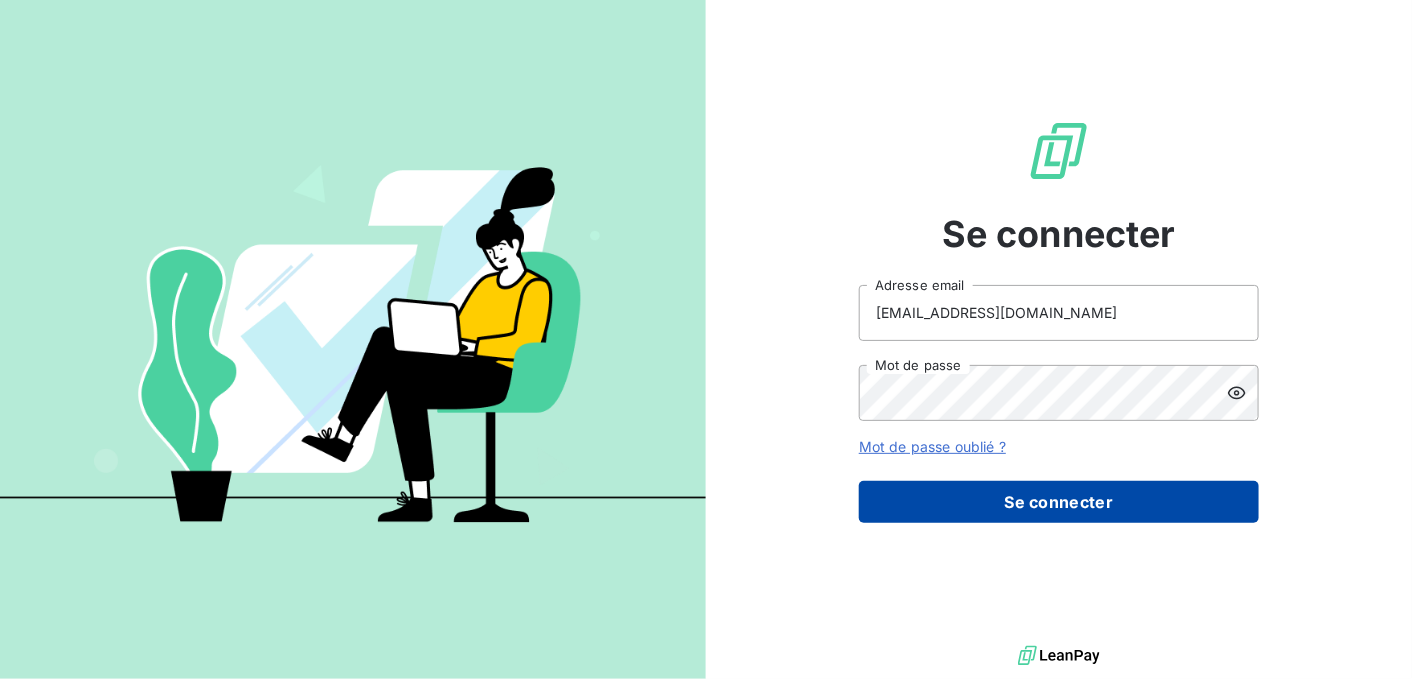 click on "Se connecter" at bounding box center [1059, 502] 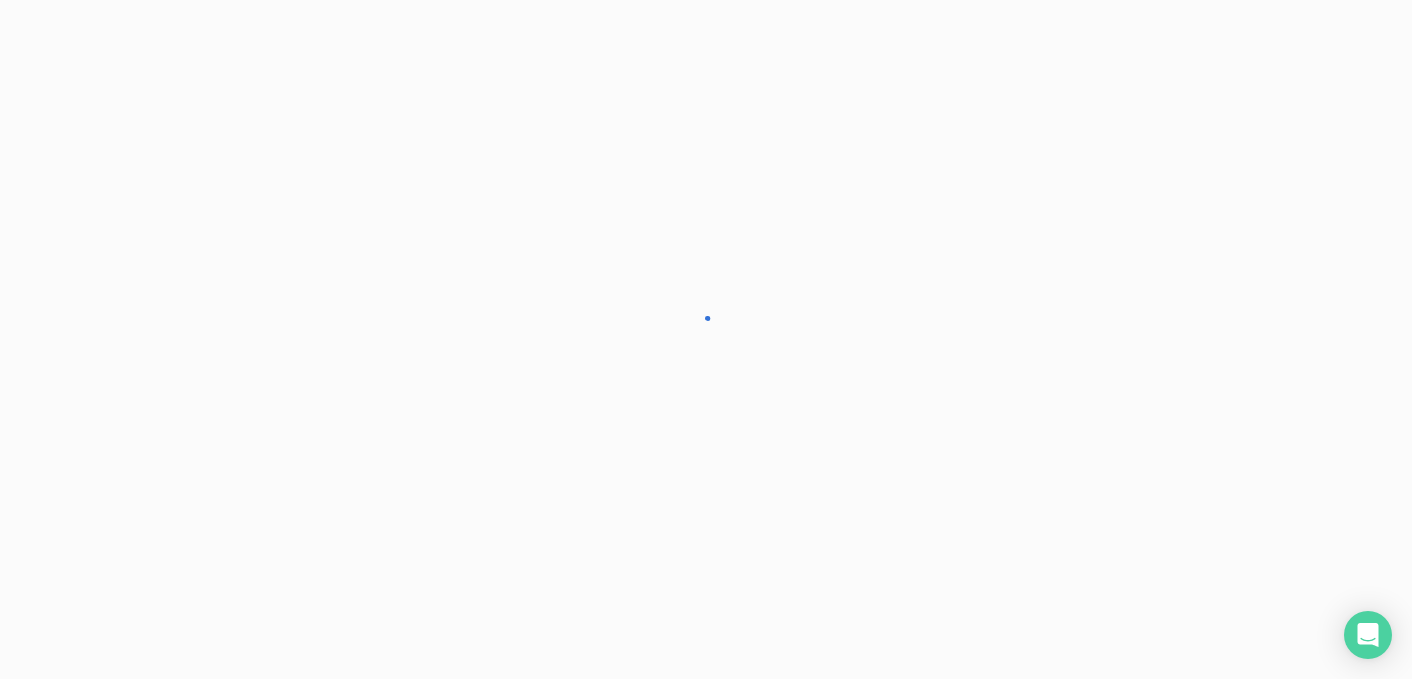scroll, scrollTop: 0, scrollLeft: 0, axis: both 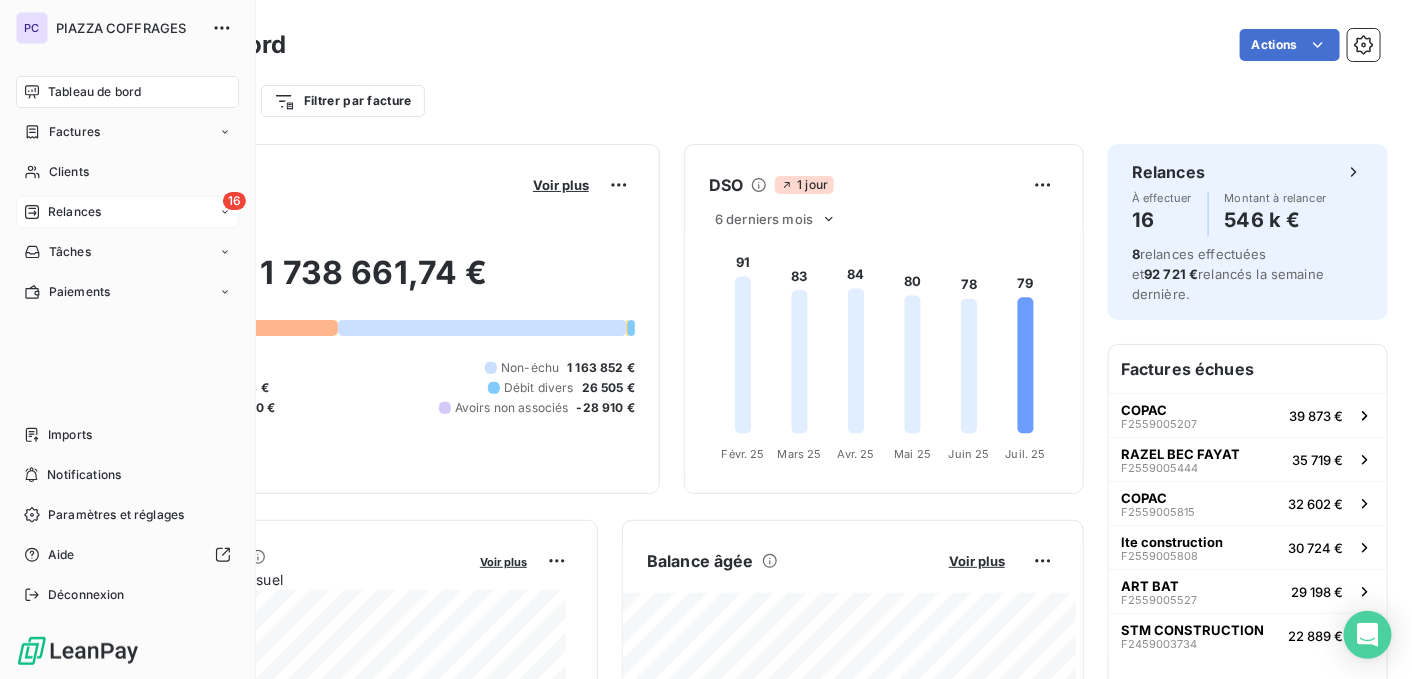 click on "Relances" at bounding box center [74, 212] 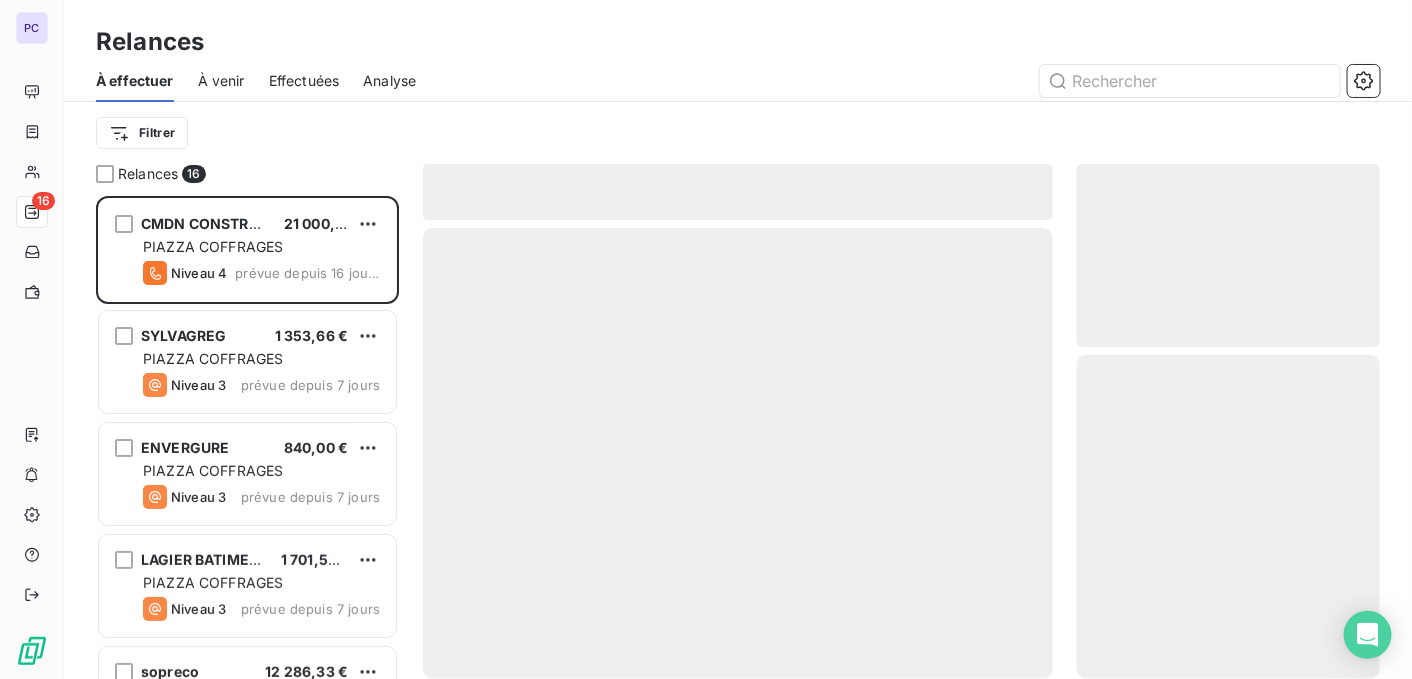 scroll, scrollTop: 15, scrollLeft: 15, axis: both 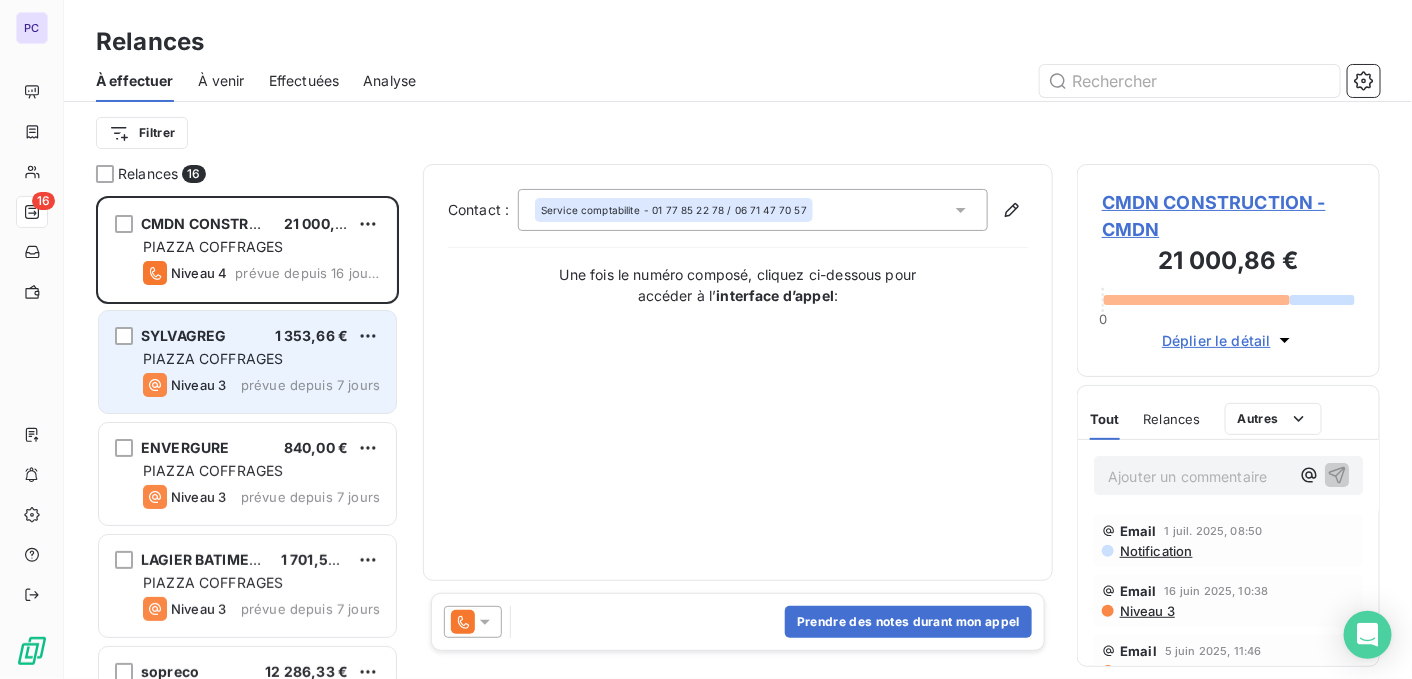 click on "prévue depuis 7 jours" at bounding box center [310, 385] 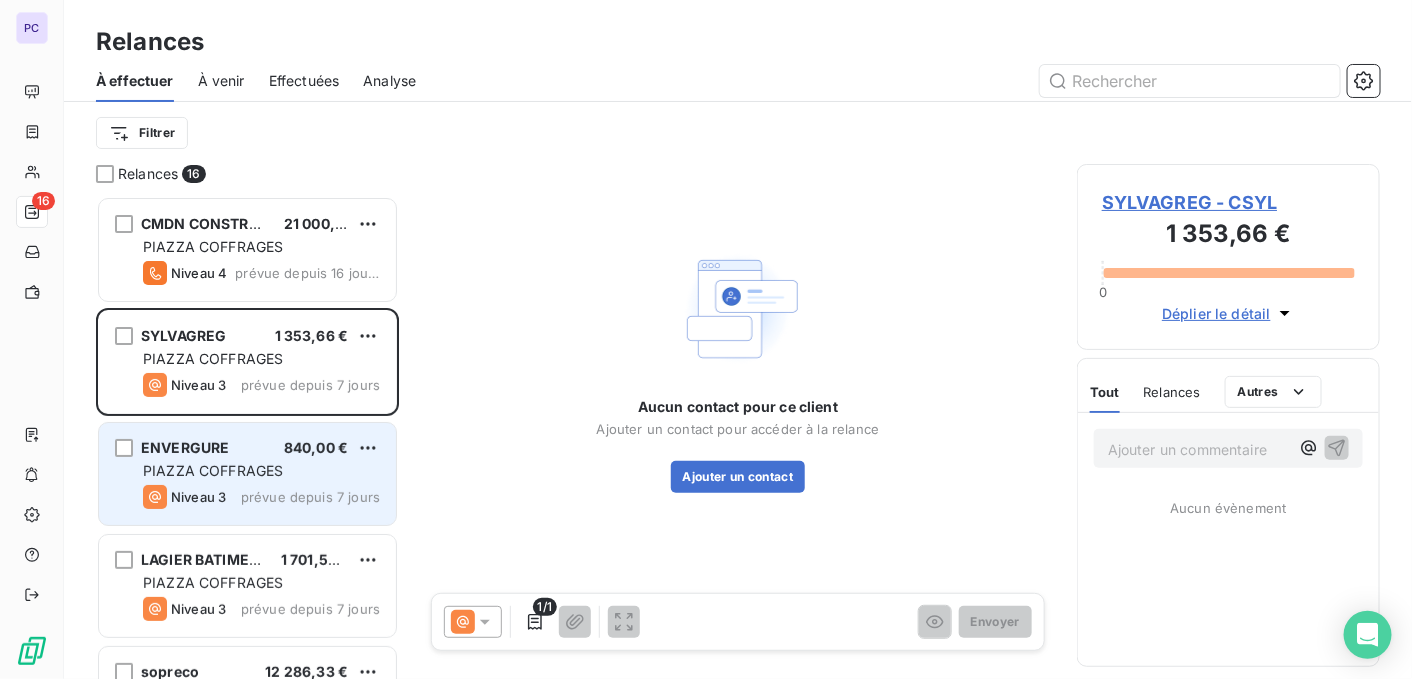 click on "PIAZZA COFFRAGES" at bounding box center (213, 470) 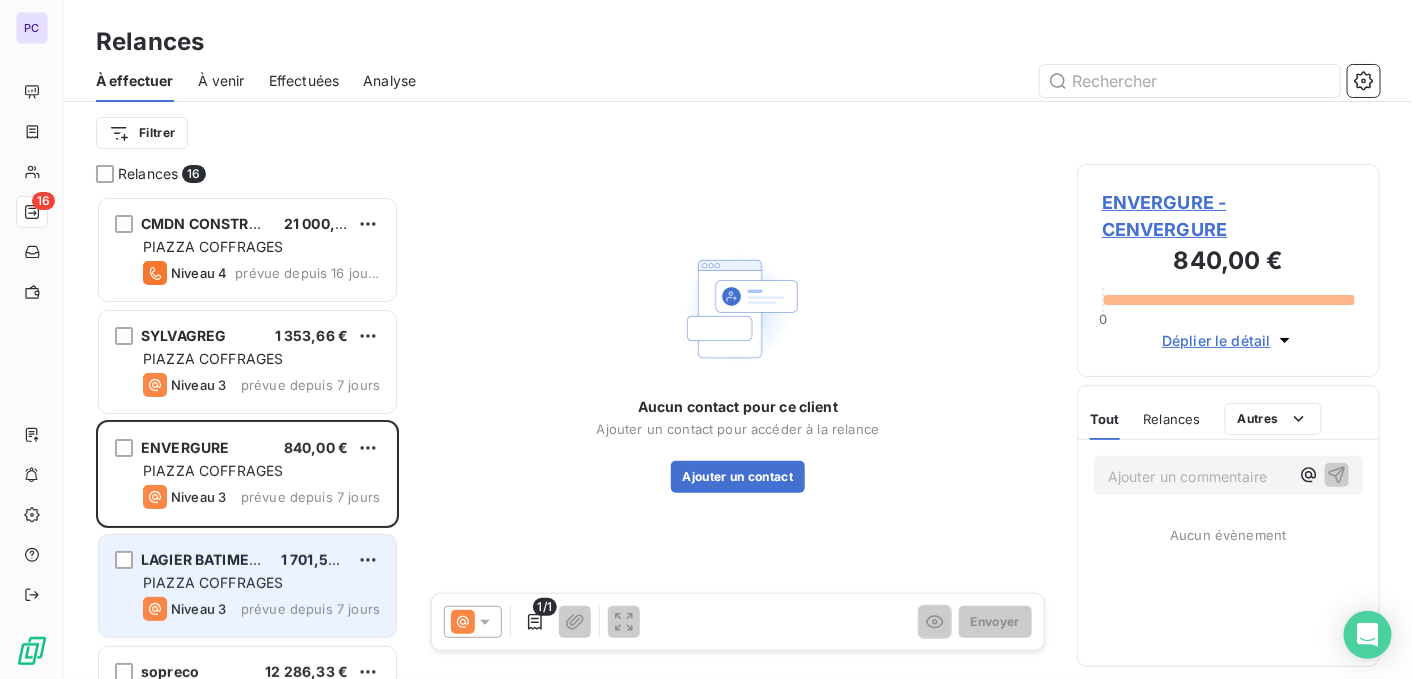 click on "PIAZZA COFFRAGES" at bounding box center [261, 583] 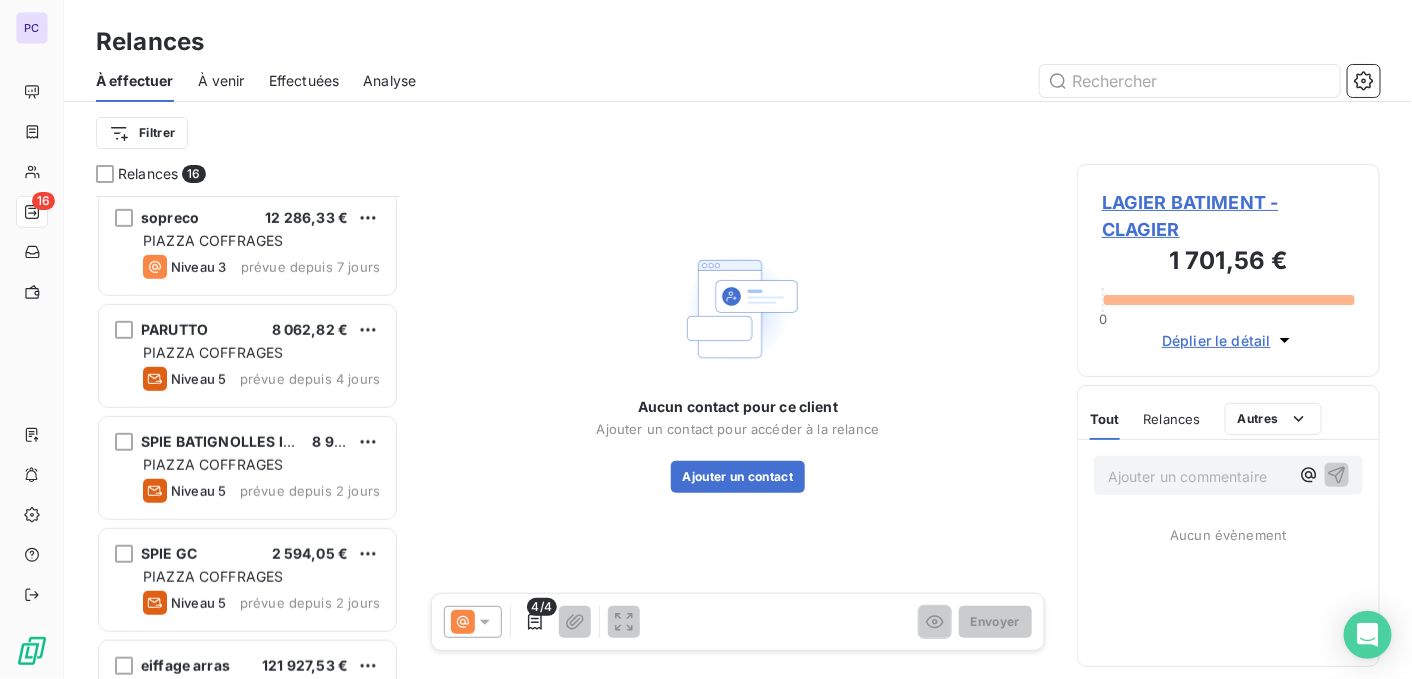 scroll, scrollTop: 400, scrollLeft: 0, axis: vertical 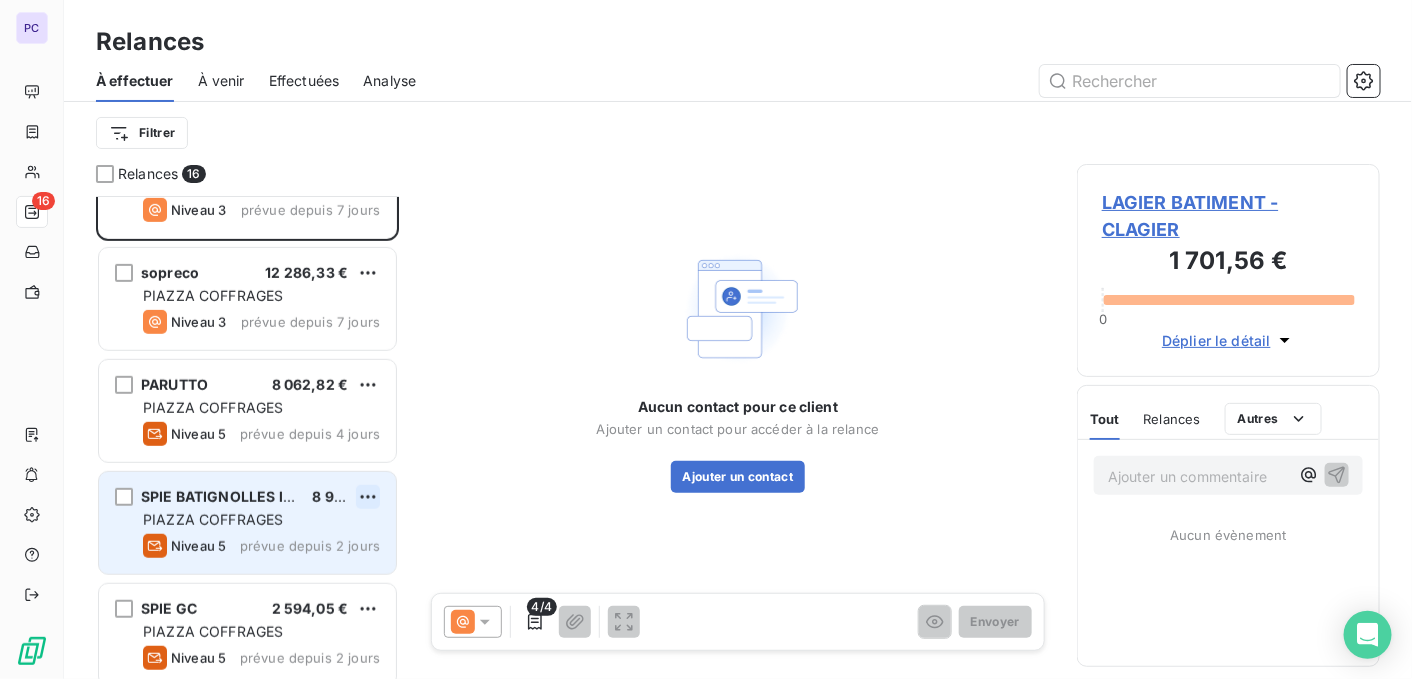 click on "PC 16 Relances À effectuer À venir Effectuées Analyse Filtrer Relances 16 CMDN CONSTRUCTION  21 000,86 € PIAZZA COFFRAGES  Niveau 4 prévue depuis 16 jours SYLVAGREG 1 353,66 € PIAZZA COFFRAGES  Niveau 3 prévue depuis 7 jours ENVERGURE 840,00 € PIAZZA COFFRAGES  Niveau 3 prévue depuis 7 jours LAGIER BATIMENT  1 701,56 € PIAZZA COFFRAGES  Niveau 3 prévue depuis 7 jours sopreco 12 286,33 € PIAZZA COFFRAGES  Niveau 3 prévue depuis 7 jours PARUTTO 8 062,82 € PIAZZA COFFRAGES  Niveau 5 prévue depuis 4 jours SPIE BATIGNOLLES ILE DE [GEOGRAPHIC_DATA]  8 903,53 € [GEOGRAPHIC_DATA]  Niveau 5 prévue depuis 2 jours SPIE GC  2 594,05 € PIAZZA COFFRAGES  Niveau 5 prévue depuis 2 jours eiffage arras  121 927,53 € PIAZZA COFFRAGES  Niveau 5 prévue depuis 2 jours Aucun contact pour ce client Ajouter un contact pour accéder à la relance Ajouter un contact 4/4 Envoyer LAGIER BATIMENT  - CLAGIER 1 701,56 € 0 Déplier le détail Tout Relances Commentaires Portail client" at bounding box center [706, 339] 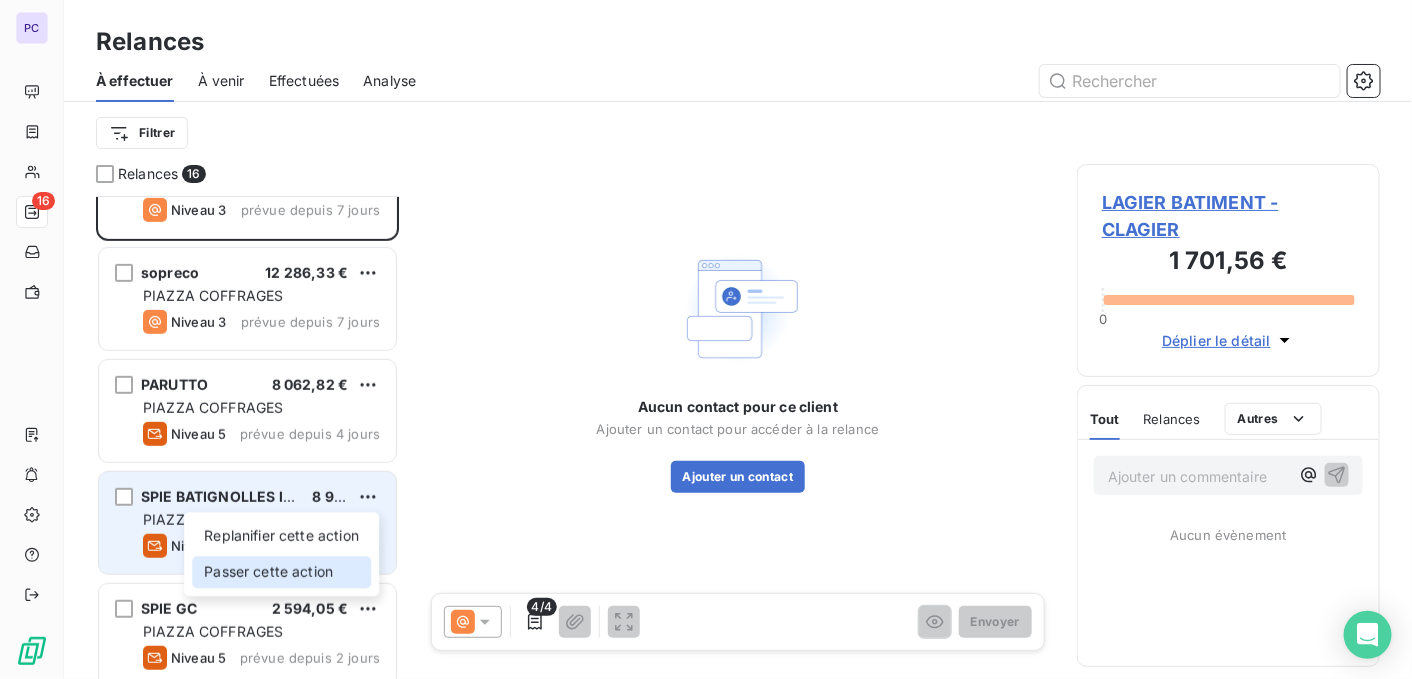 click on "Passer cette action" at bounding box center (281, 572) 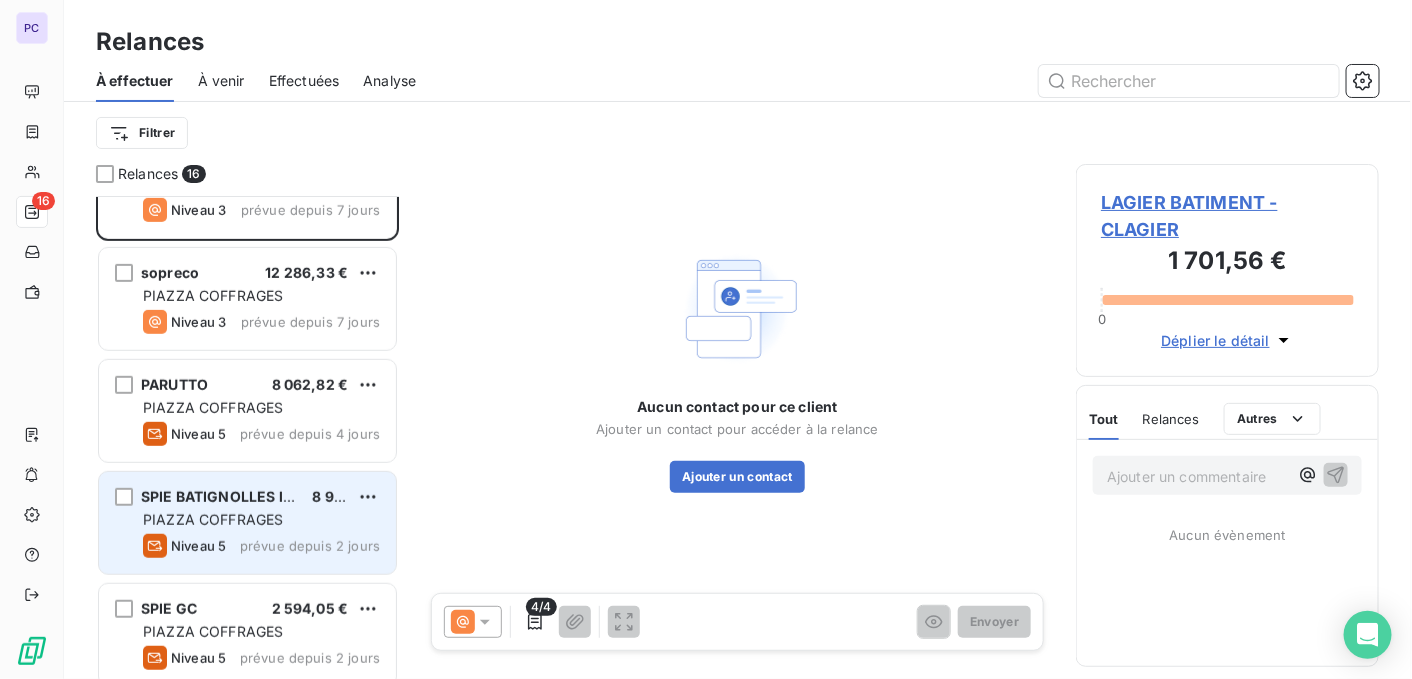 scroll, scrollTop: 467, scrollLeft: 288, axis: both 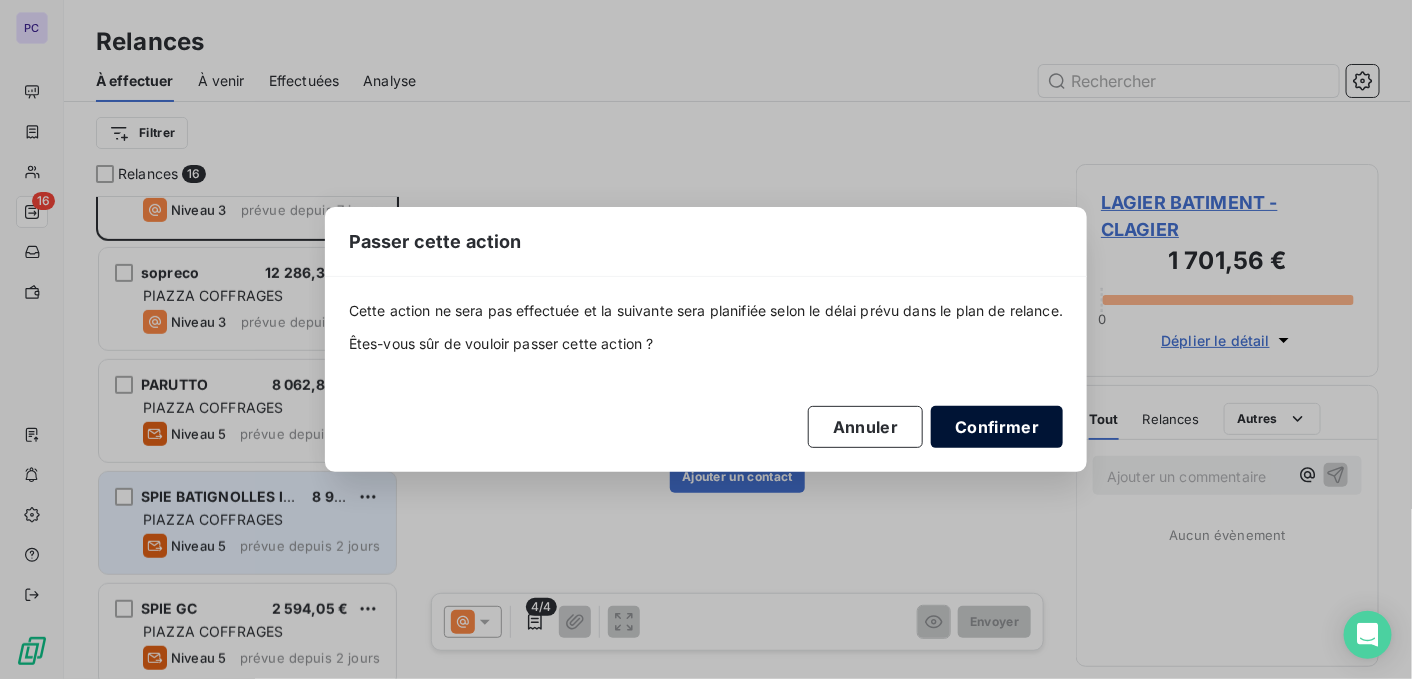 drag, startPoint x: 1043, startPoint y: 440, endPoint x: 1027, endPoint y: 440, distance: 16 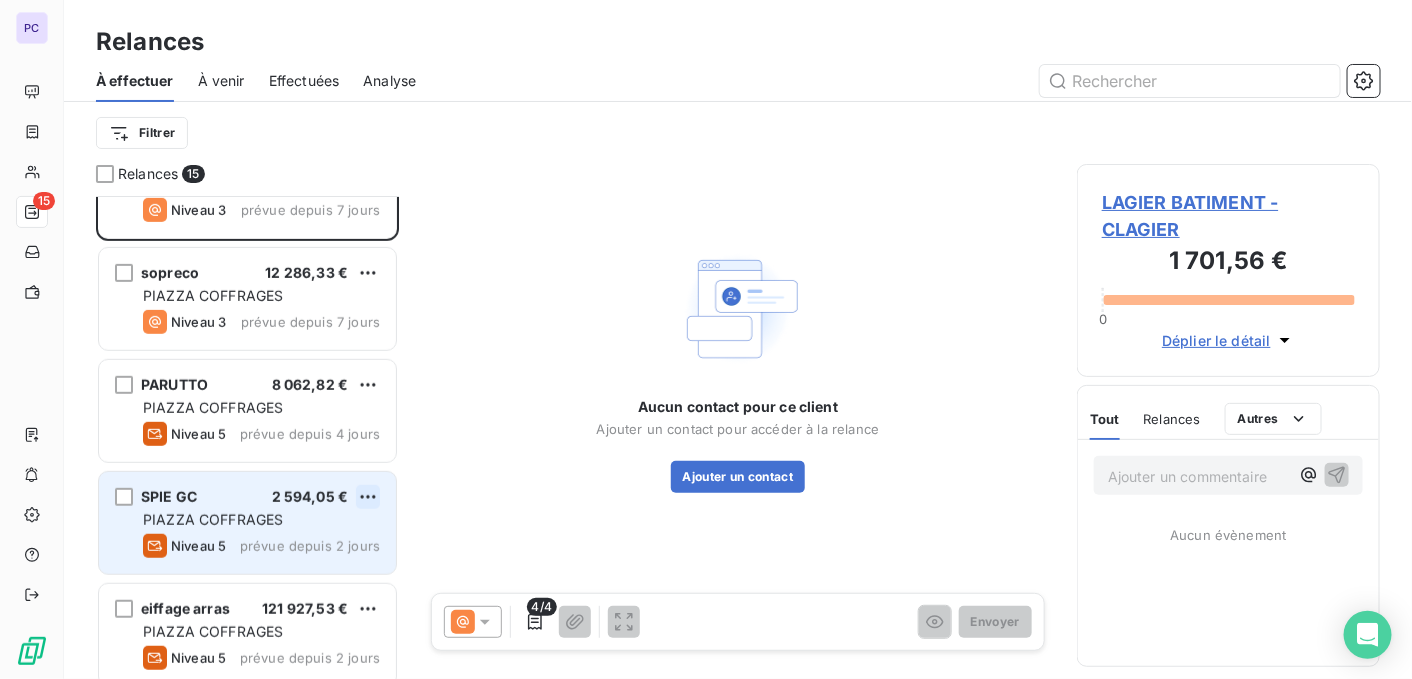 click on "PC 15 Relances À effectuer À venir Effectuées Analyse Filtrer Relances 15 CMDN CONSTRUCTION  21 000,86 € PIAZZA COFFRAGES  Niveau 4 prévue depuis 16 jours SYLVAGREG 1 353,66 € PIAZZA COFFRAGES  Niveau 3 prévue depuis 7 jours ENVERGURE 840,00 € PIAZZA COFFRAGES  Niveau 3 prévue depuis 7 jours LAGIER BATIMENT  1 701,56 € PIAZZA COFFRAGES  Niveau 3 prévue depuis 7 jours sopreco 12 286,33 € PIAZZA COFFRAGES  Niveau 3 prévue depuis 7 jours PARUTTO 8 062,82 € PIAZZA COFFRAGES  Niveau 5 prévue depuis 4 jours SPIE GC  2 594,05 € PIAZZA COFFRAGES  Niveau 5 prévue depuis 2 jours eiffage arras  121 927,53 € PIAZZA COFFRAGES  Niveau 5 prévue depuis 2 jours TRIBAT CONSTRUCTION 8 933,75 € PIAZZA COFFRAGES  Niveau 4 prévue depuis 2 jours Aucun contact pour ce client Ajouter un contact pour accéder à la relance Ajouter un contact 4/4 Envoyer LAGIER BATIMENT  - CLAGIER 1 701,56 € 0 Déplier le détail Tout Relances Commentaires Portail client Tout Relances" at bounding box center (706, 339) 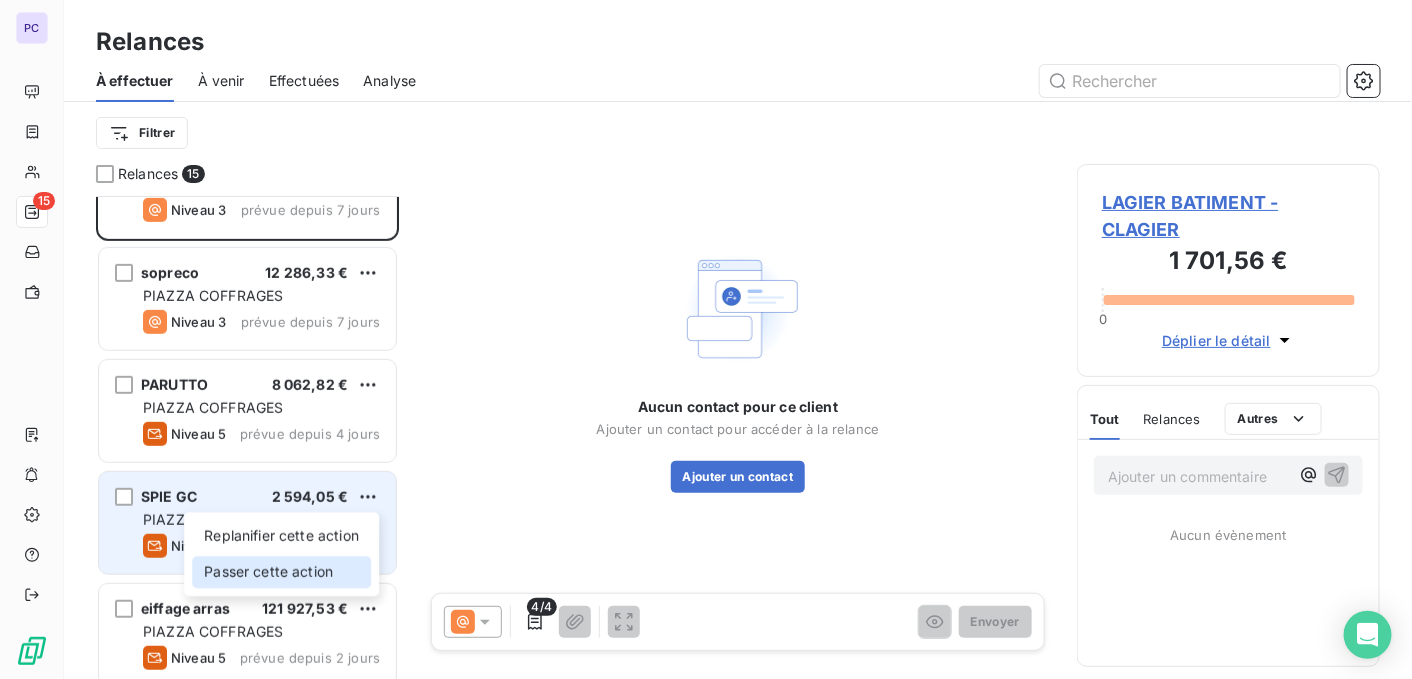click on "Passer cette action" at bounding box center (281, 572) 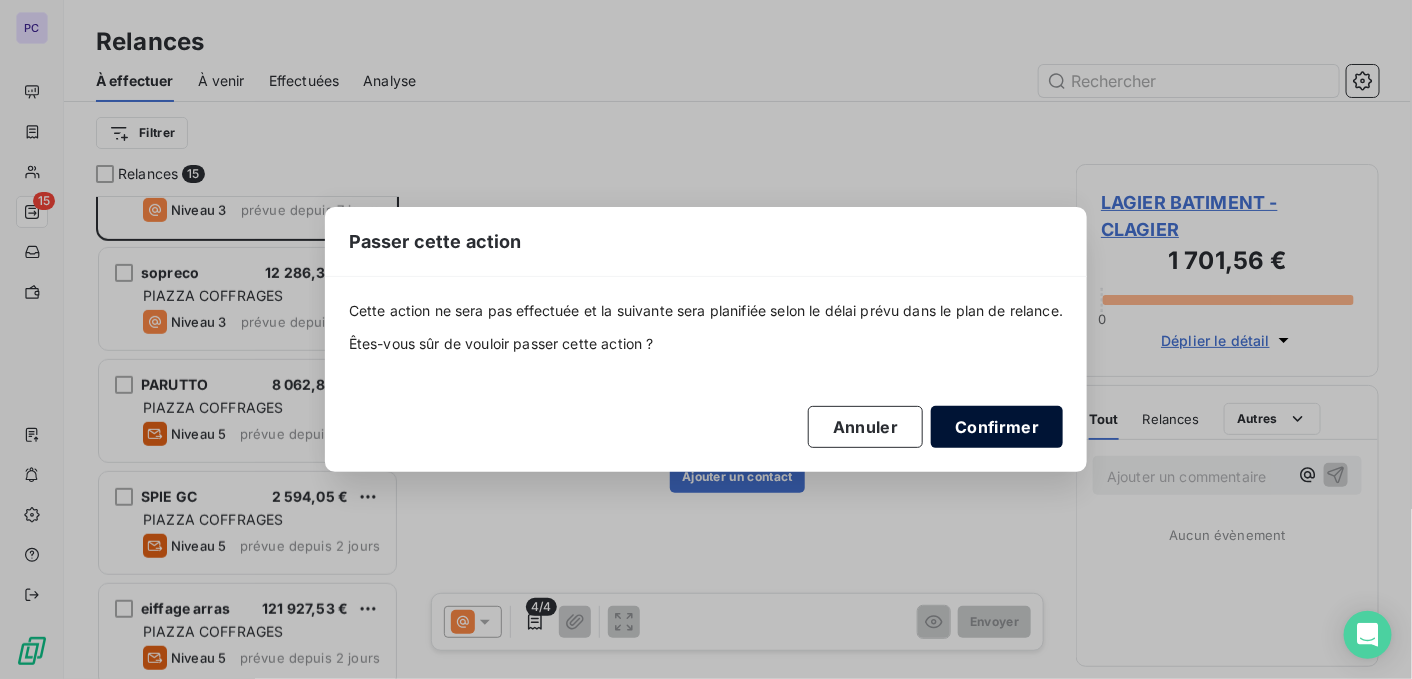 drag, startPoint x: 1039, startPoint y: 428, endPoint x: 1024, endPoint y: 429, distance: 15.033297 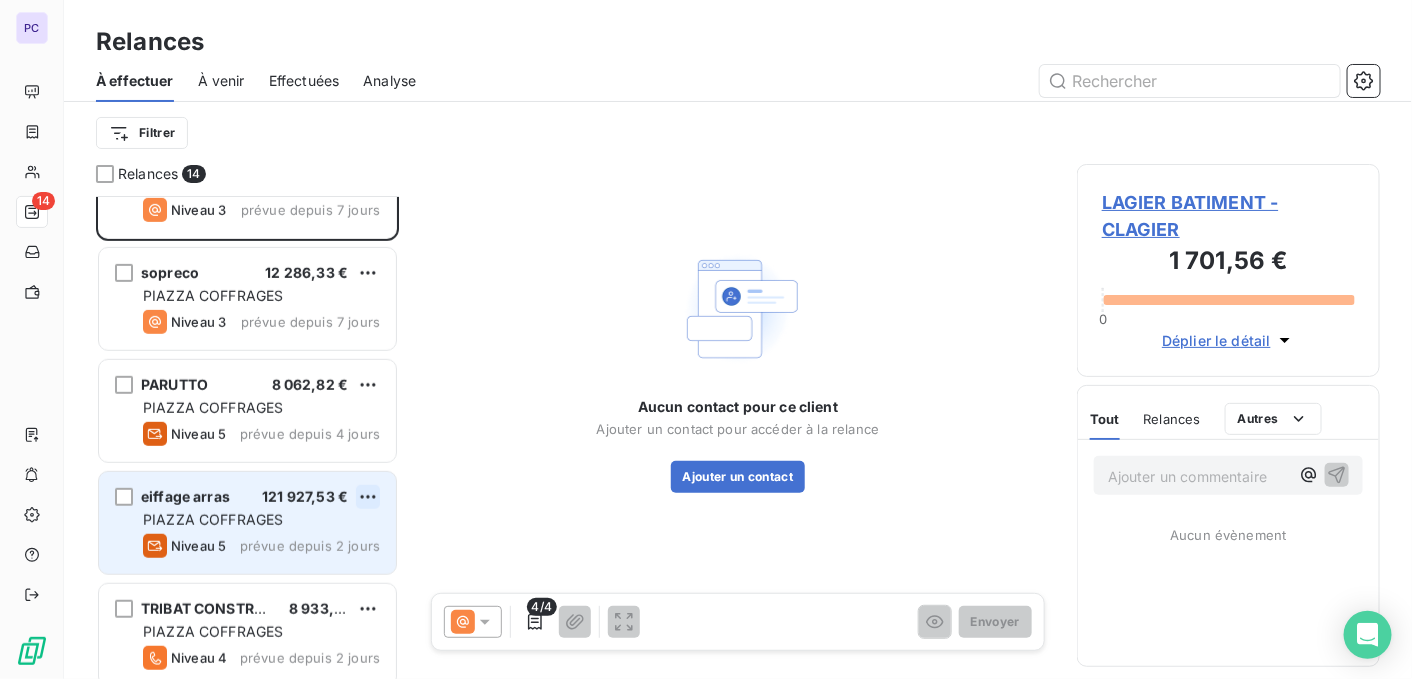 click on "PC 14 Relances À effectuer À venir Effectuées Analyse Filtrer Relances 14 CMDN CONSTRUCTION  21 000,86 € PIAZZA COFFRAGES  Niveau 4 prévue depuis 16 jours SYLVAGREG 1 353,66 € PIAZZA COFFRAGES  Niveau 3 prévue depuis 7 jours ENVERGURE 840,00 € PIAZZA COFFRAGES  Niveau 3 prévue depuis 7 jours LAGIER BATIMENT  1 701,56 € PIAZZA COFFRAGES  Niveau 3 prévue depuis 7 jours sopreco 12 286,33 € PIAZZA COFFRAGES  Niveau 3 prévue depuis 7 jours PARUTTO 8 062,82 € PIAZZA COFFRAGES  Niveau 5 prévue depuis 4 jours eiffage arras  121 927,53 € PIAZZA COFFRAGES  Niveau 5 prévue depuis 2 jours TRIBAT CONSTRUCTION 8 933,75 € PIAZZA COFFRAGES  Niveau 4 prévue depuis 2 jours CATHELAIN 7 112,00 € PIAZZA COFFRAGES  Niveau 5 prévue depuis 2 jours Aucun contact pour ce client Ajouter un contact pour accéder à la relance Ajouter un contact 4/4 Envoyer LAGIER BATIMENT  - CLAGIER 1 701,56 € 0 Déplier le détail Tout Relances Commentaires Portail client Tout Relances" at bounding box center [706, 339] 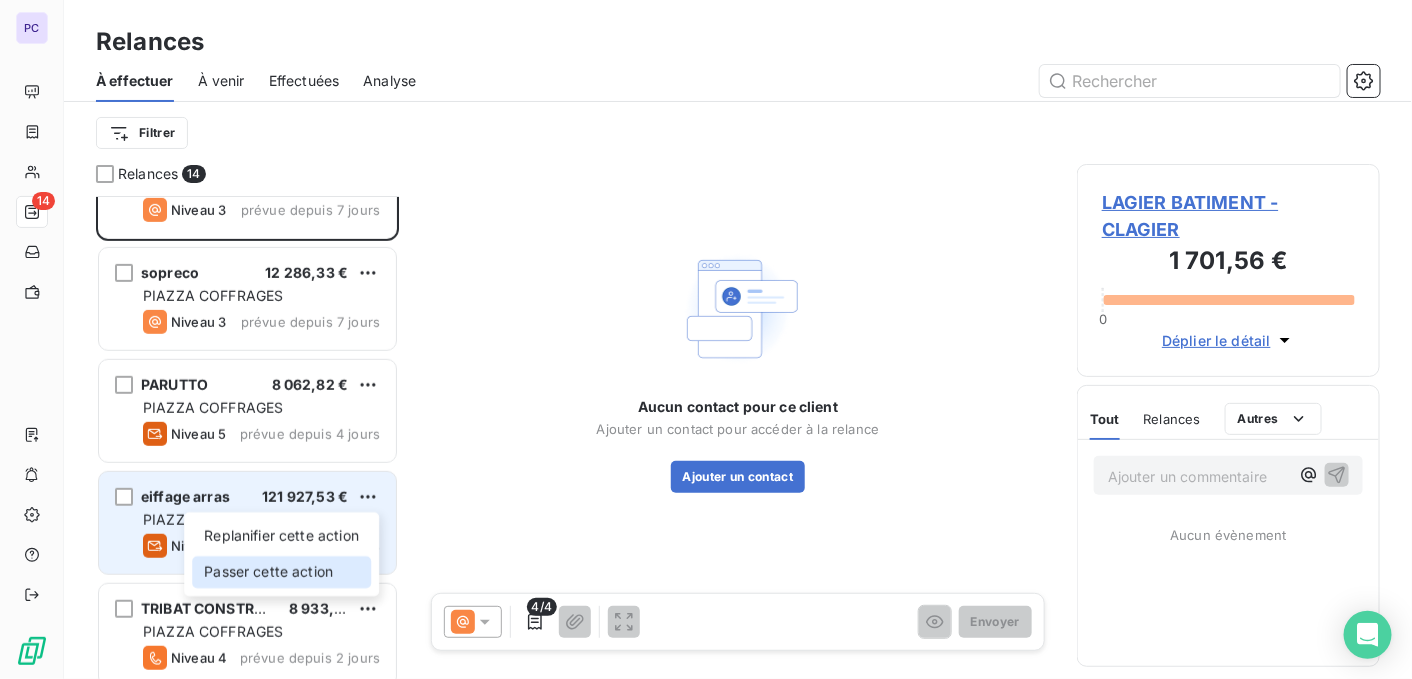 click on "Passer cette action" at bounding box center (281, 572) 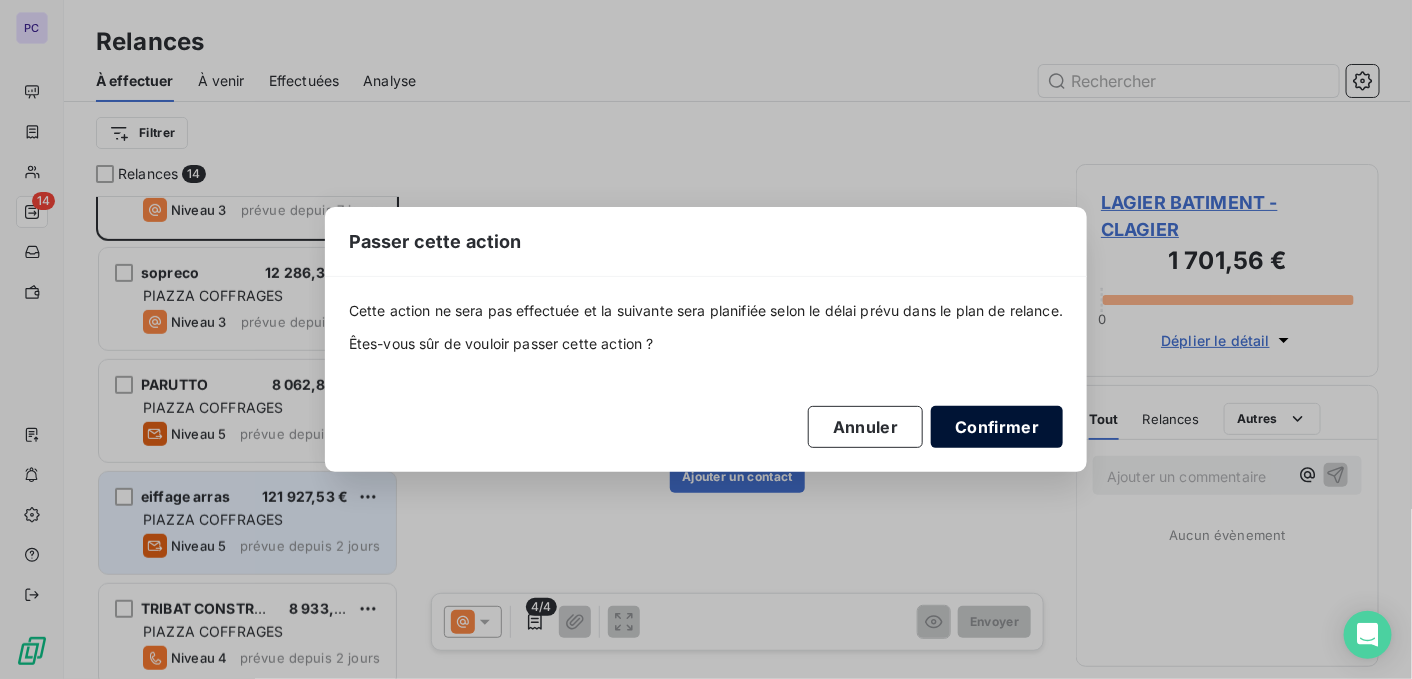 click on "Confirmer" at bounding box center [997, 427] 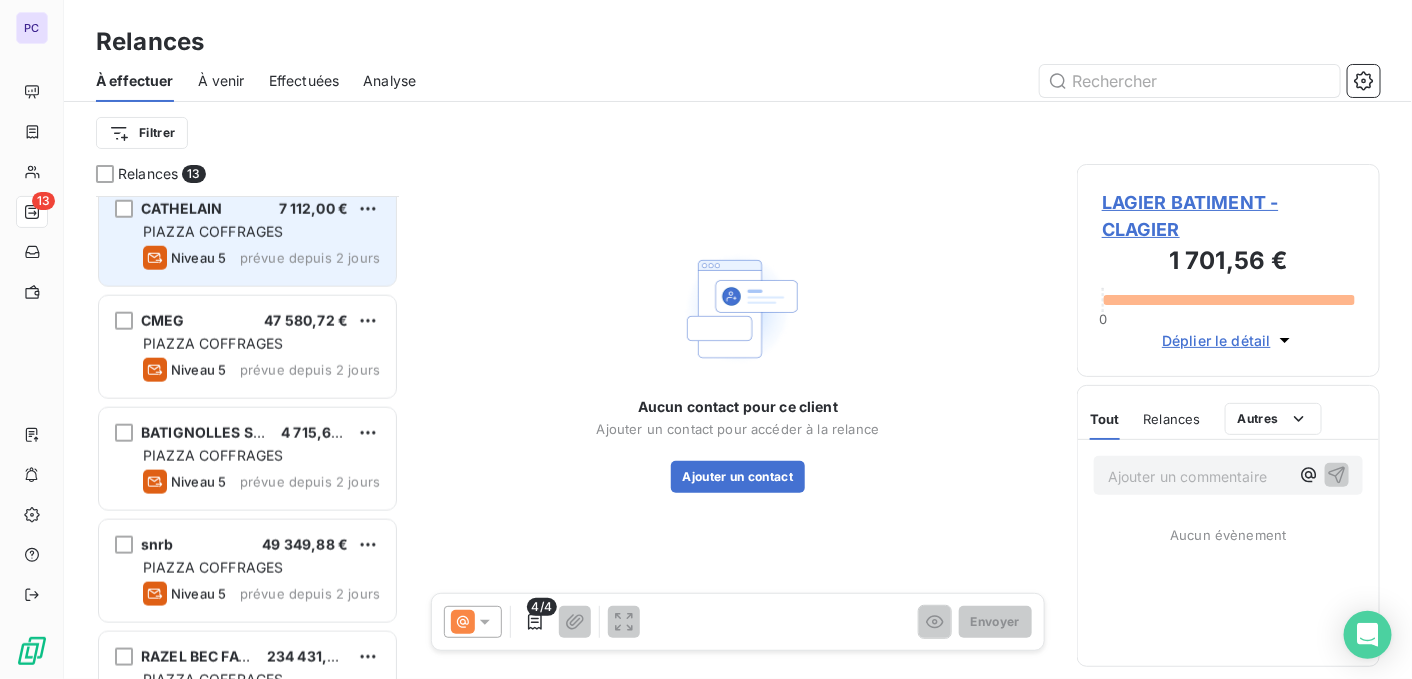 scroll, scrollTop: 973, scrollLeft: 0, axis: vertical 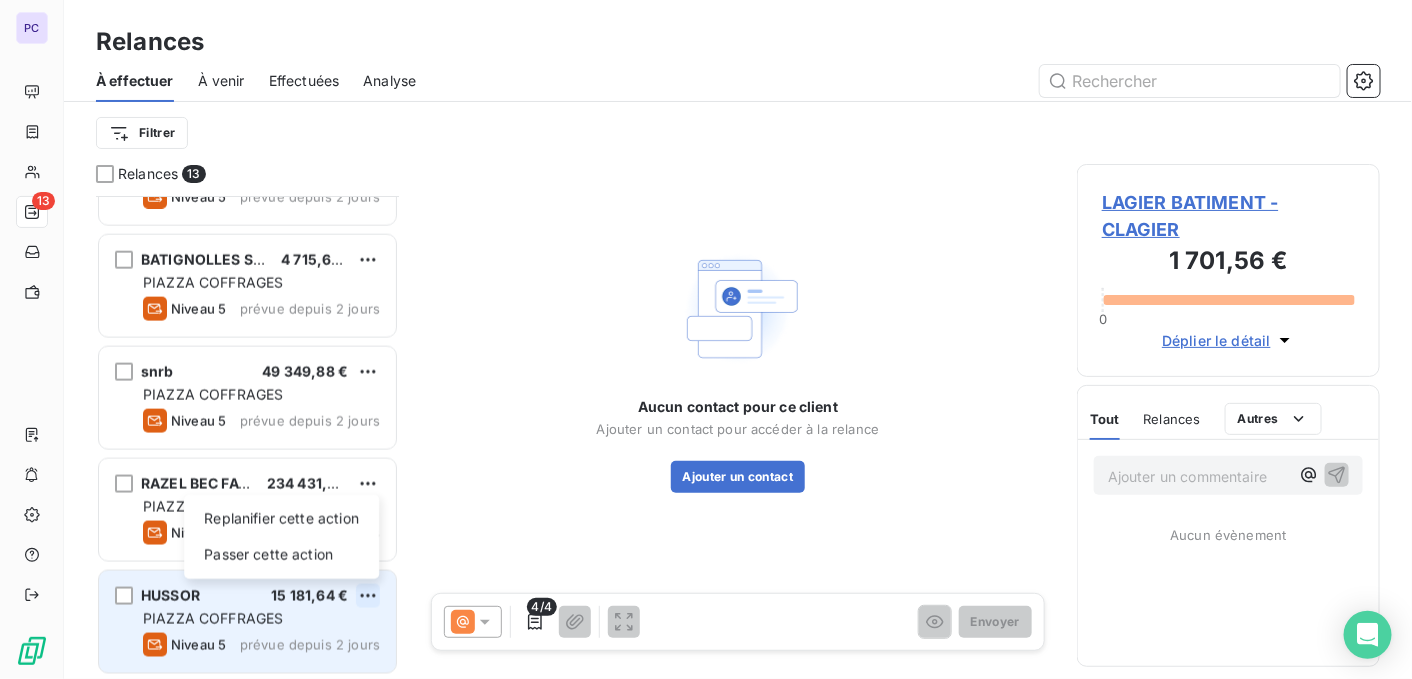 click on "PC 13 Relances À effectuer À venir Effectuées Analyse Filtrer Relances 13 CATHELAIN 7 112,00 € PIAZZA COFFRAGES  Niveau 5 prévue depuis 2 jours CMEG 47 580,72 € PIAZZA COFFRAGES  Niveau 5 prévue depuis 2 jours BATIGNOLLES SPIE  4 715,64 € PIAZZA COFFRAGES  Niveau 5 prévue depuis 2 jours snrb 49 349,88 € PIAZZA COFFRAGES  Niveau 5 prévue depuis 2 jours RAZEL BEC FAYAT 234 431,49 € PIAZZA COFFRAGES  Niveau 5 prévue depuis 2 jours HUSSOR 15 181,64 € Replanifier cette action Passer cette action PIAZZA COFFRAGES  Niveau 5 prévue depuis 2 jours Aucun contact pour ce client Ajouter un contact pour accéder à la relance Ajouter un contact 4/4 Envoyer LAGIER BATIMENT  - CLAGIER 1 701,56 € 0 Déplier le détail Tout Relances Commentaires Portail client Tout Relances Autres Ajouter un commentaire ﻿ Aucun évènement" at bounding box center (706, 339) 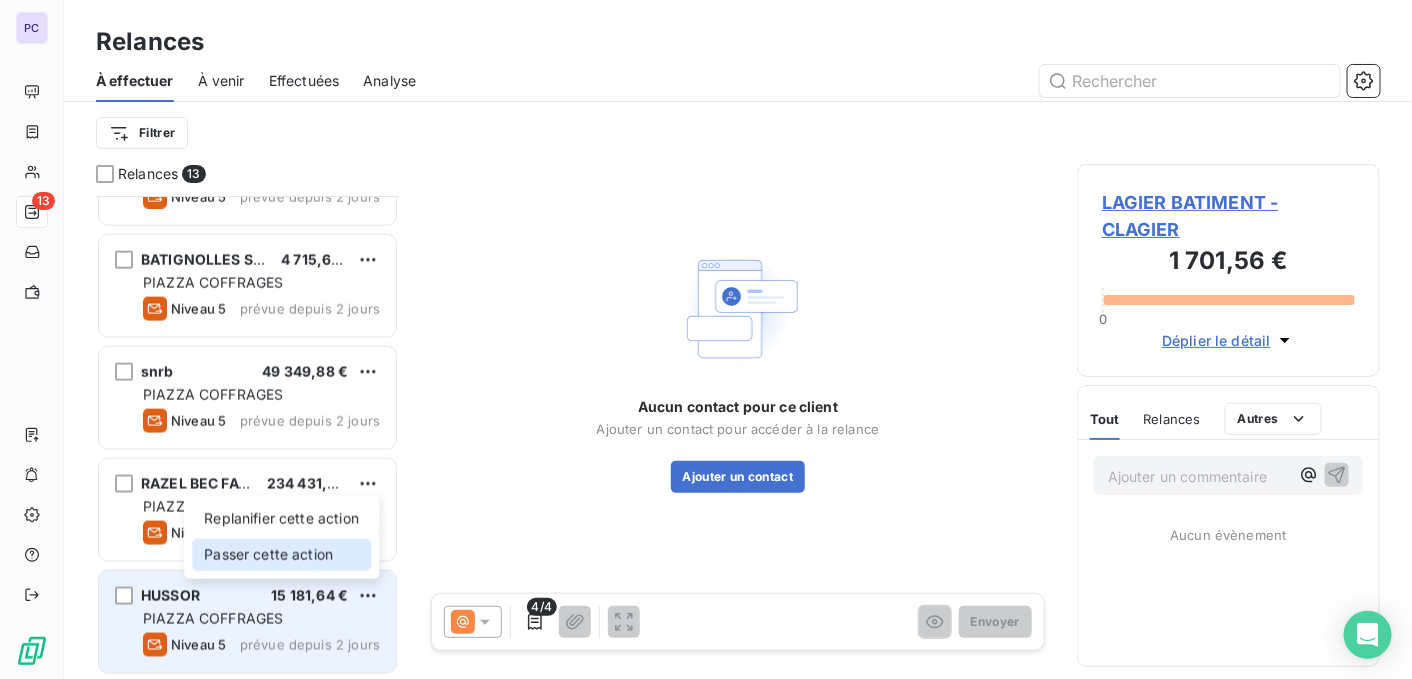 click on "Passer cette action" at bounding box center [281, 555] 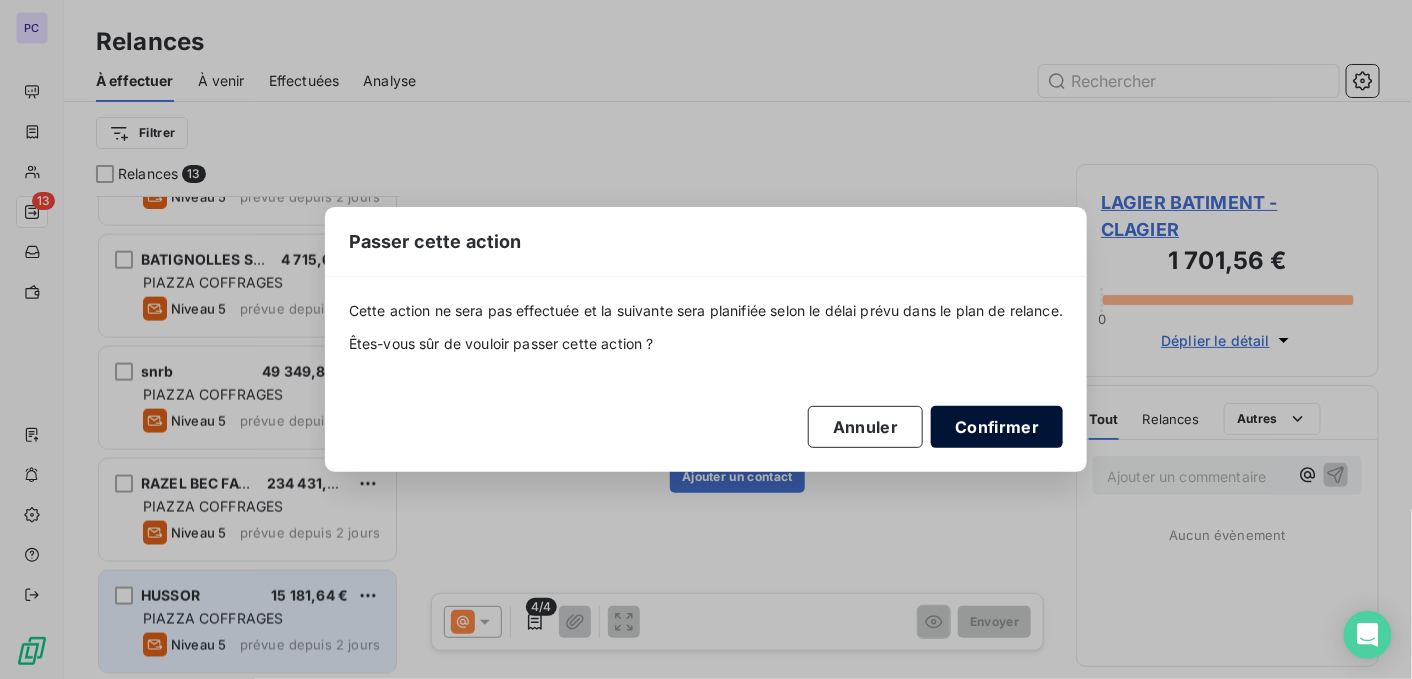 click on "Confirmer" at bounding box center (997, 427) 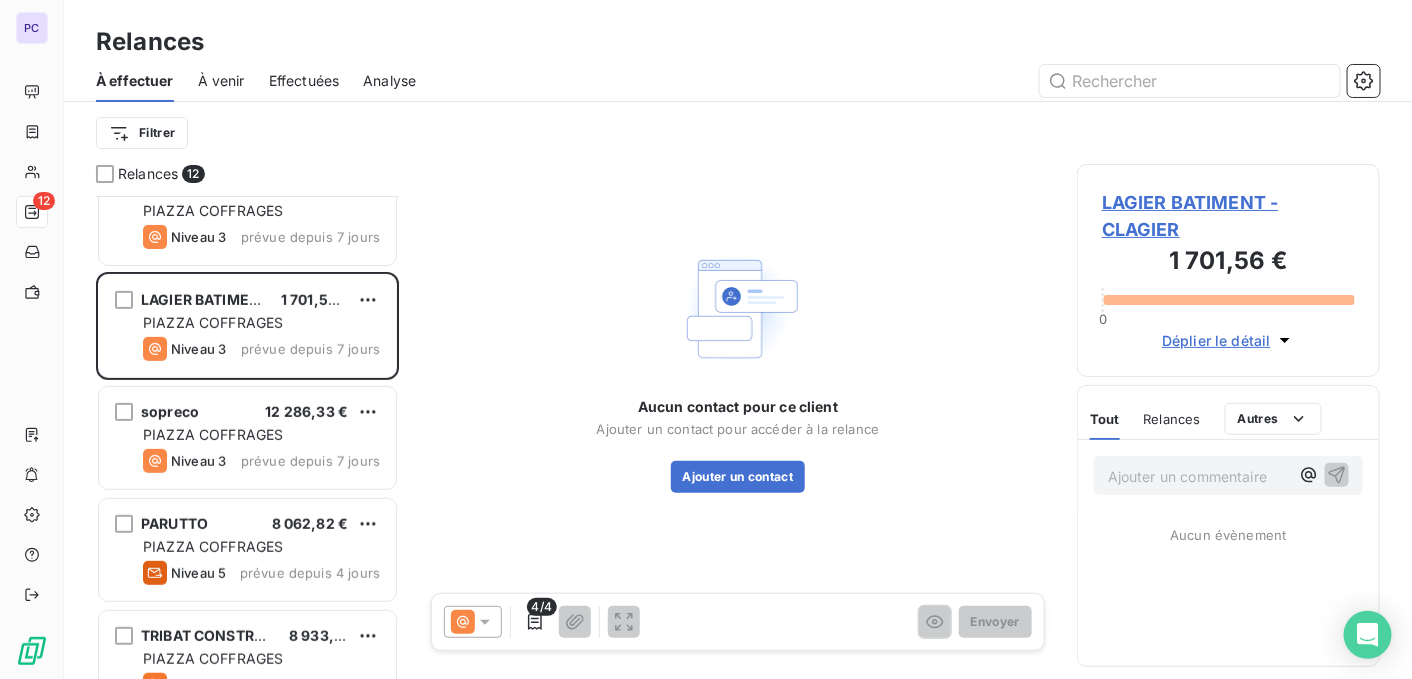 scroll, scrollTop: 0, scrollLeft: 0, axis: both 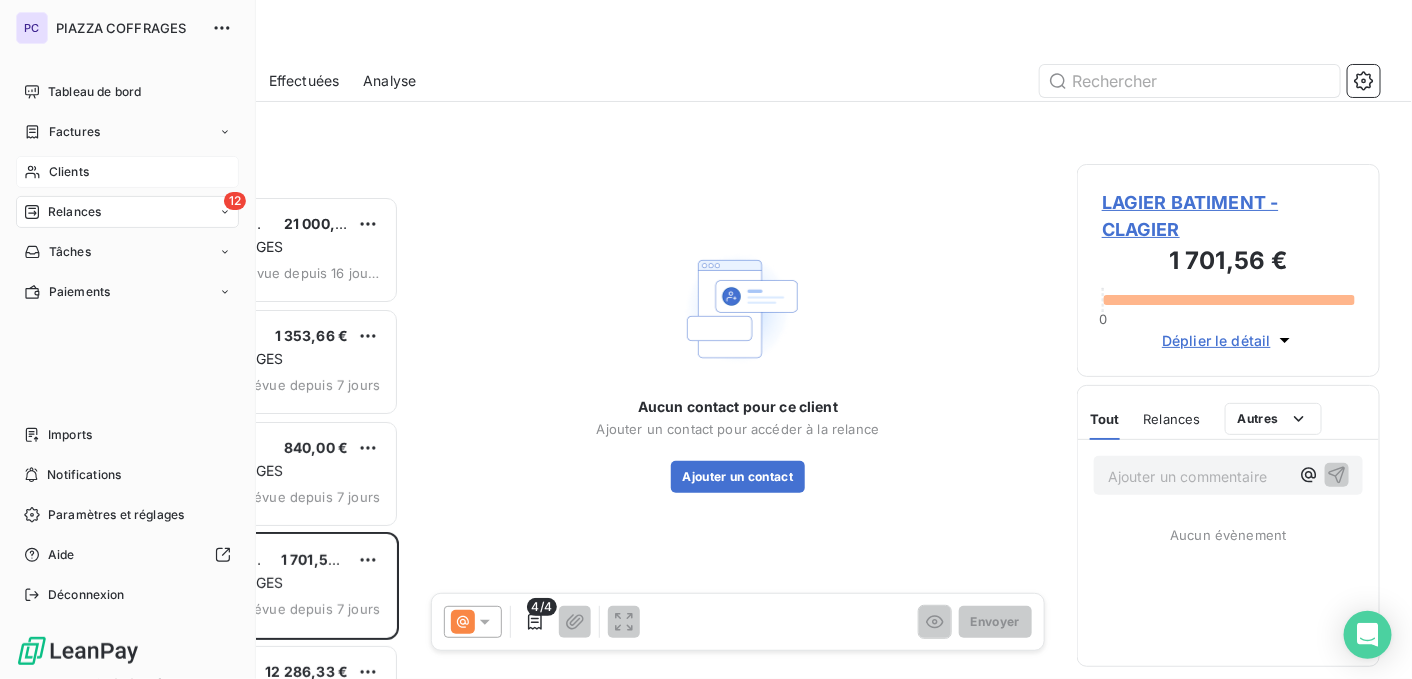 click on "Clients" at bounding box center [69, 172] 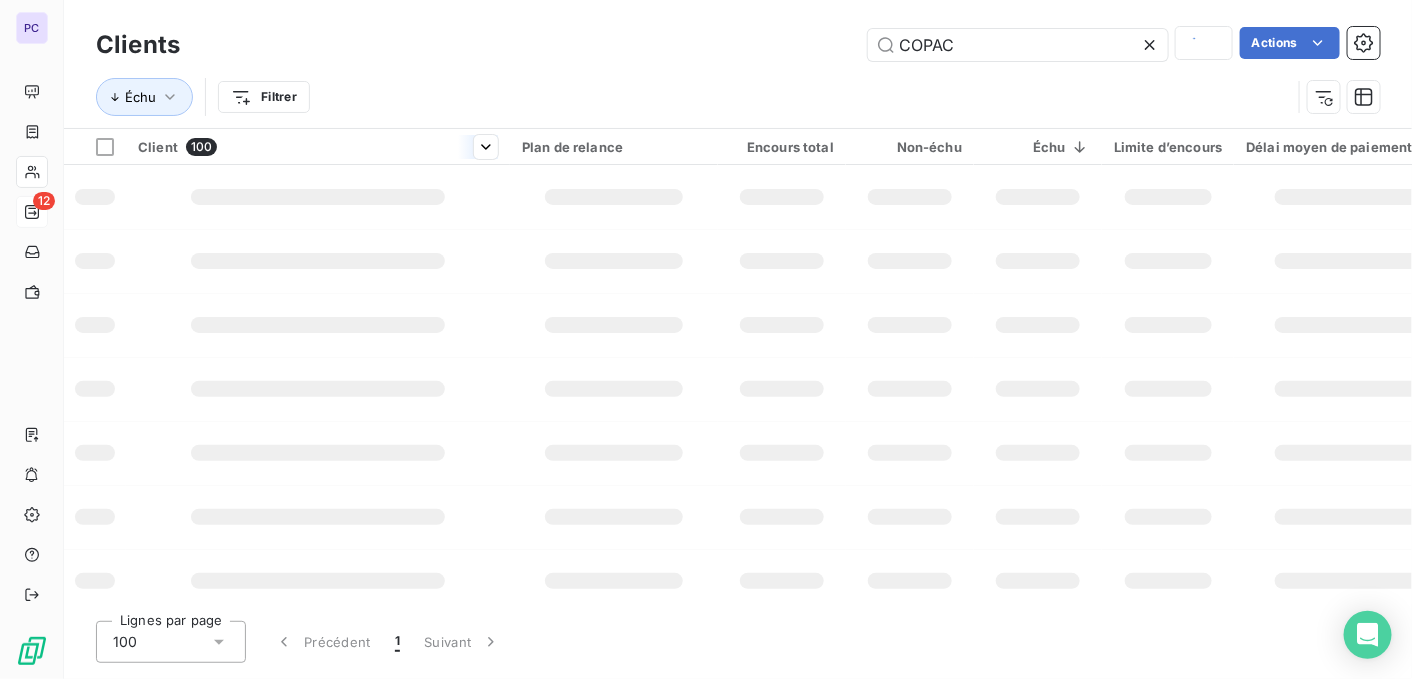 type 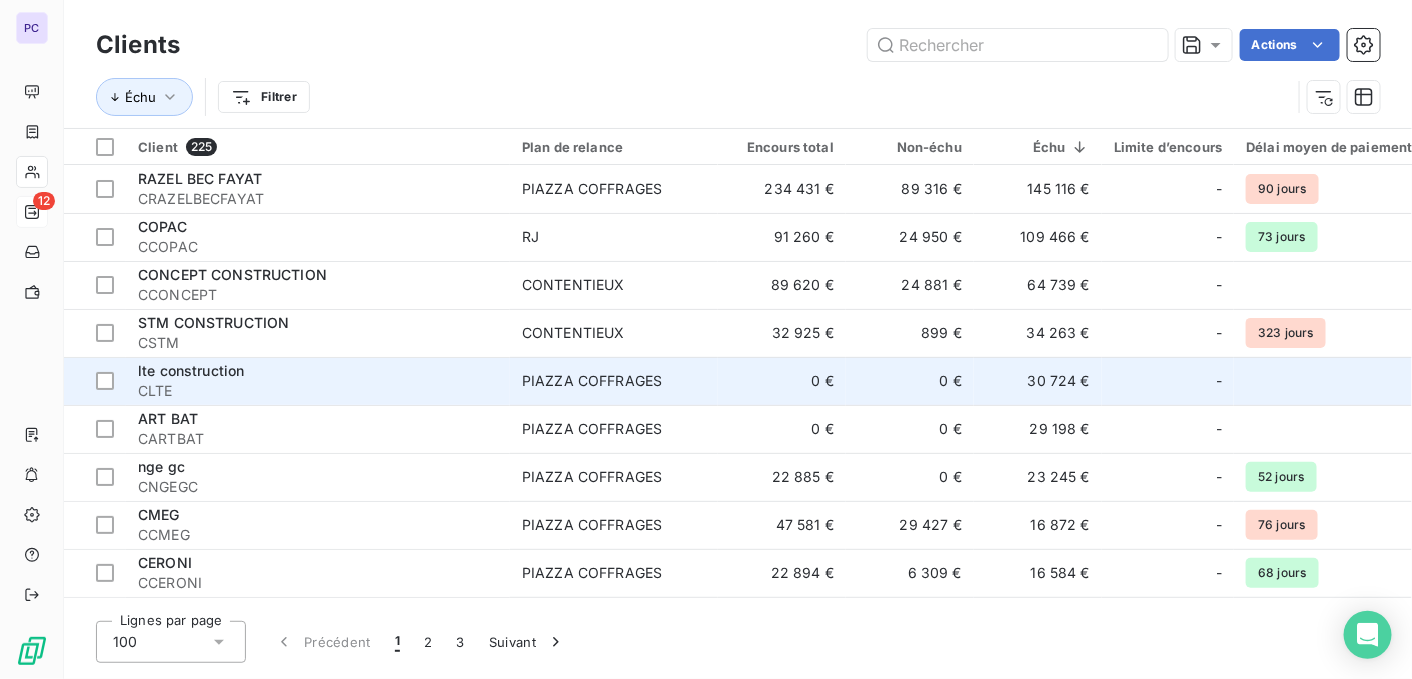 click on "CLTE" at bounding box center [318, 391] 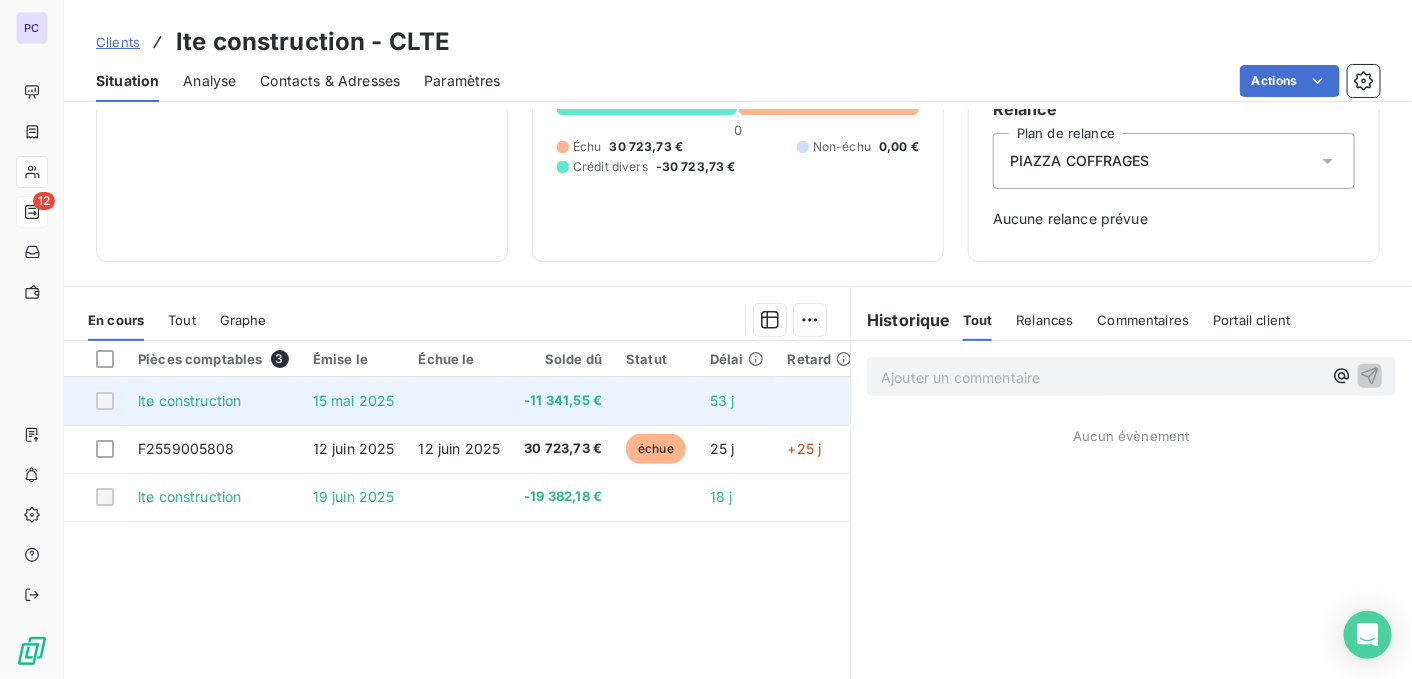 scroll, scrollTop: 0, scrollLeft: 0, axis: both 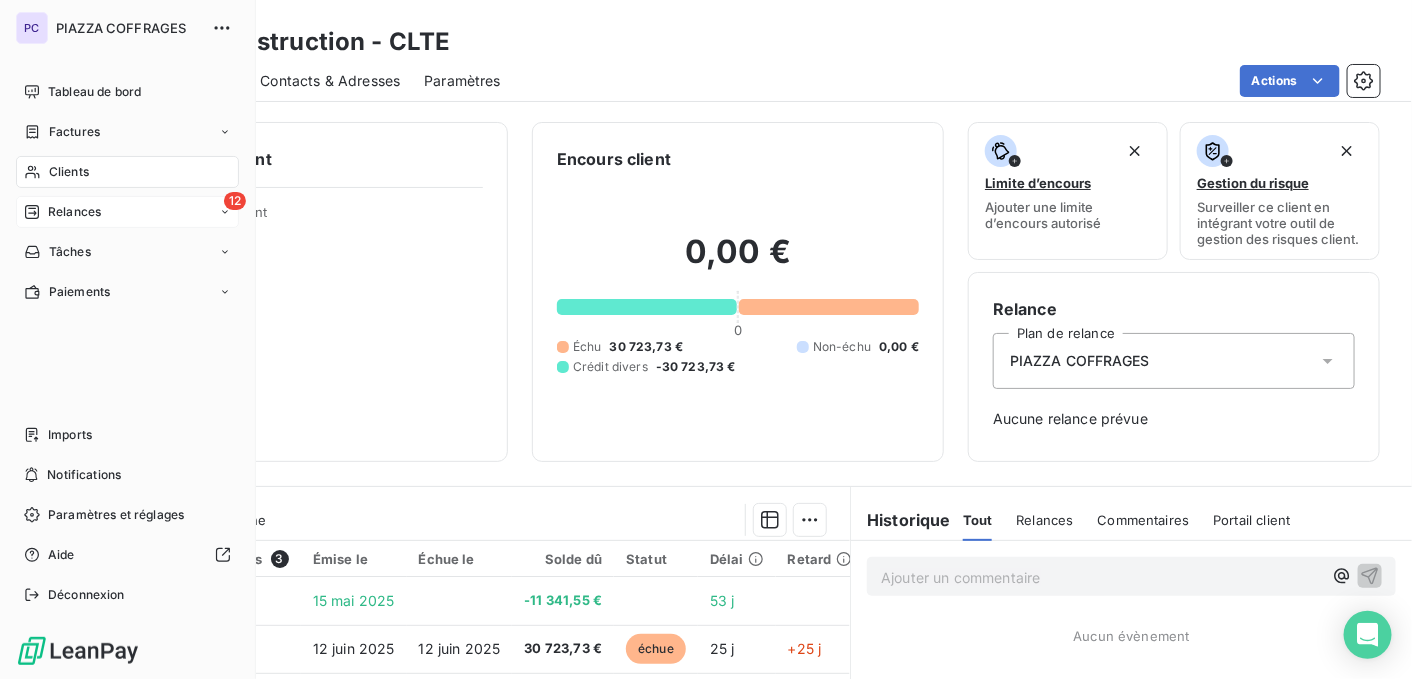 click on "Clients" at bounding box center [69, 172] 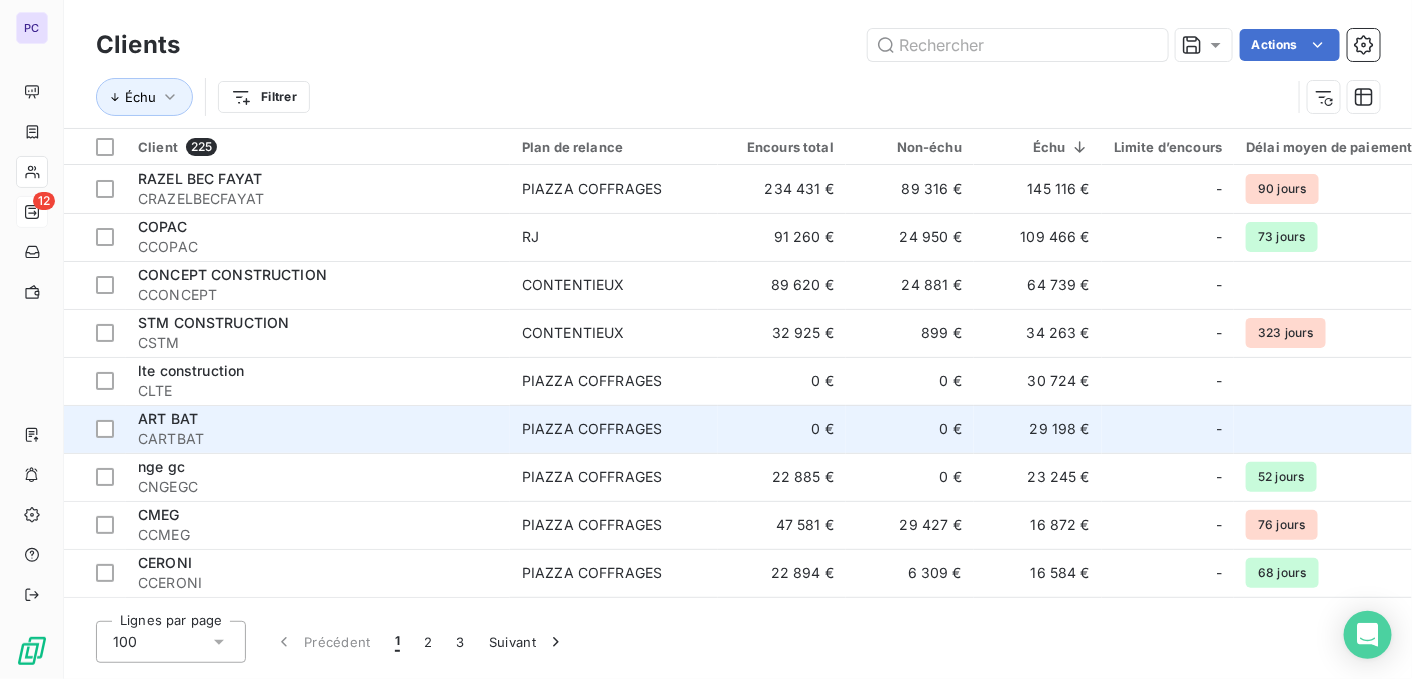 click on "ART BAT" at bounding box center [318, 419] 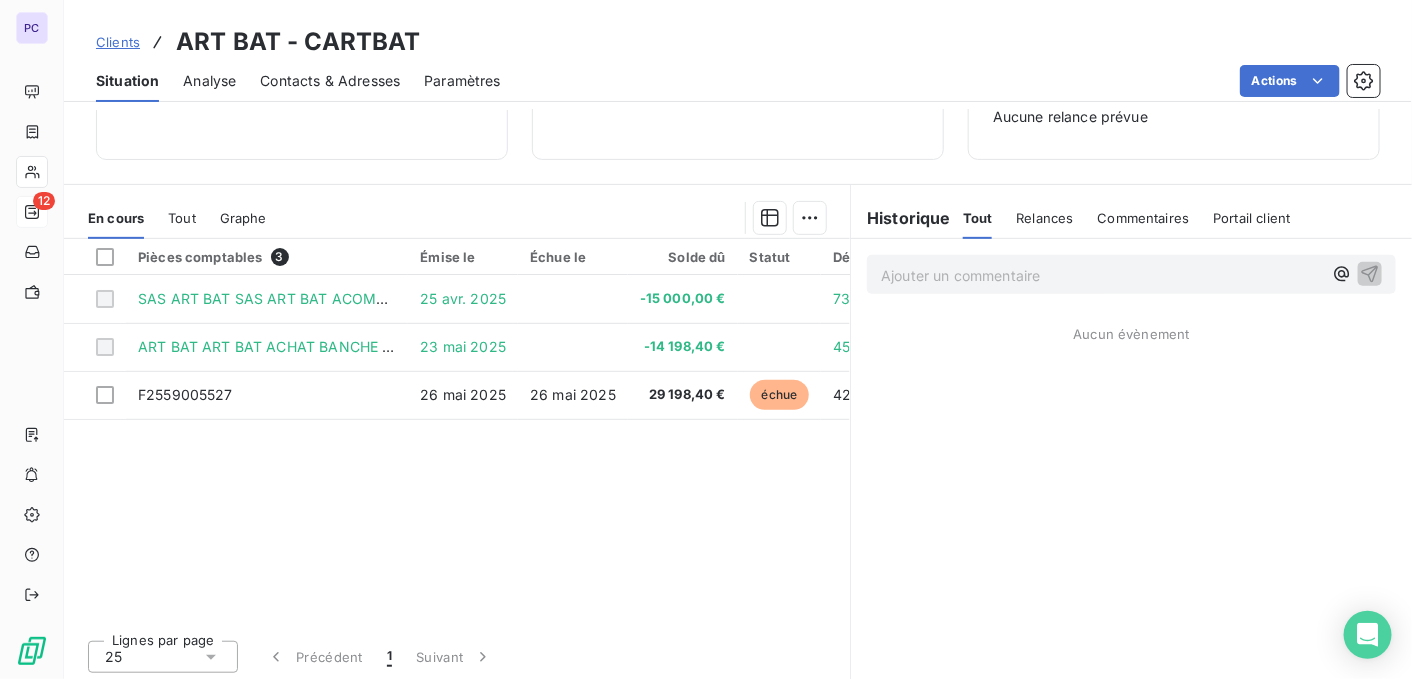 scroll, scrollTop: 305, scrollLeft: 0, axis: vertical 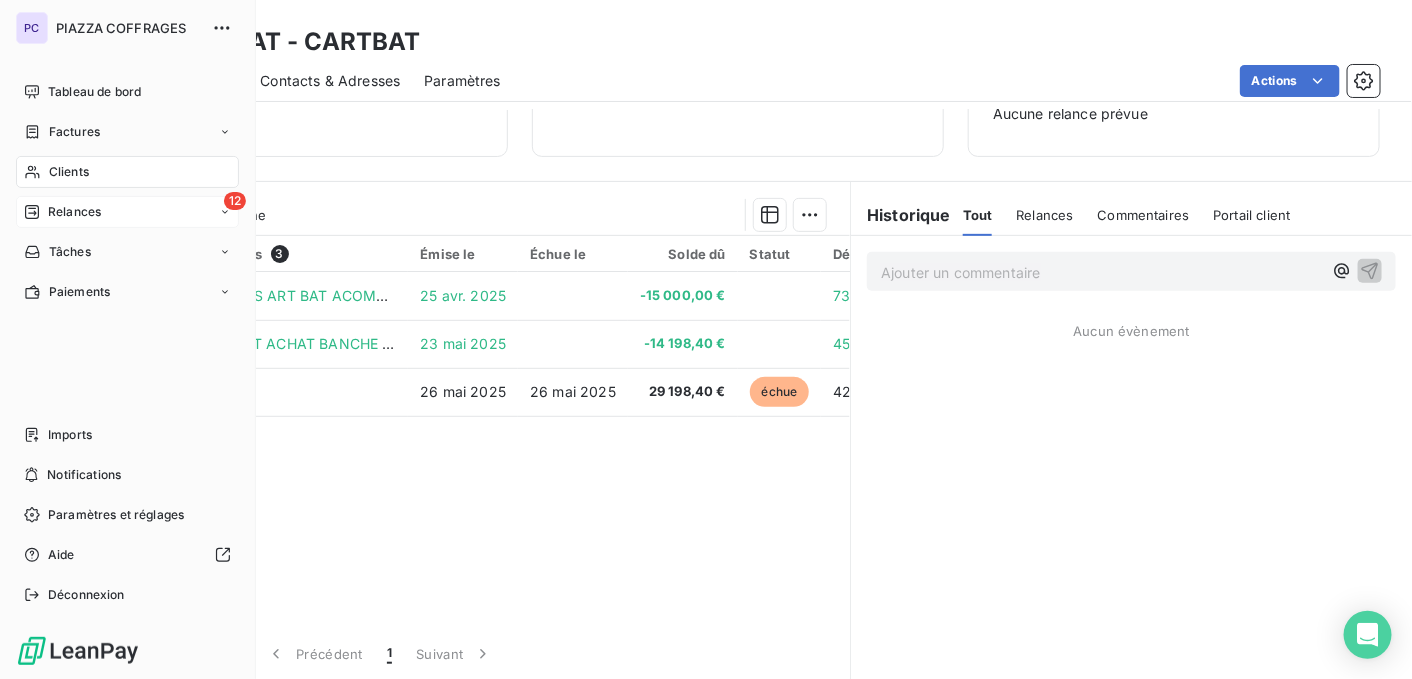 click on "Clients" at bounding box center (69, 172) 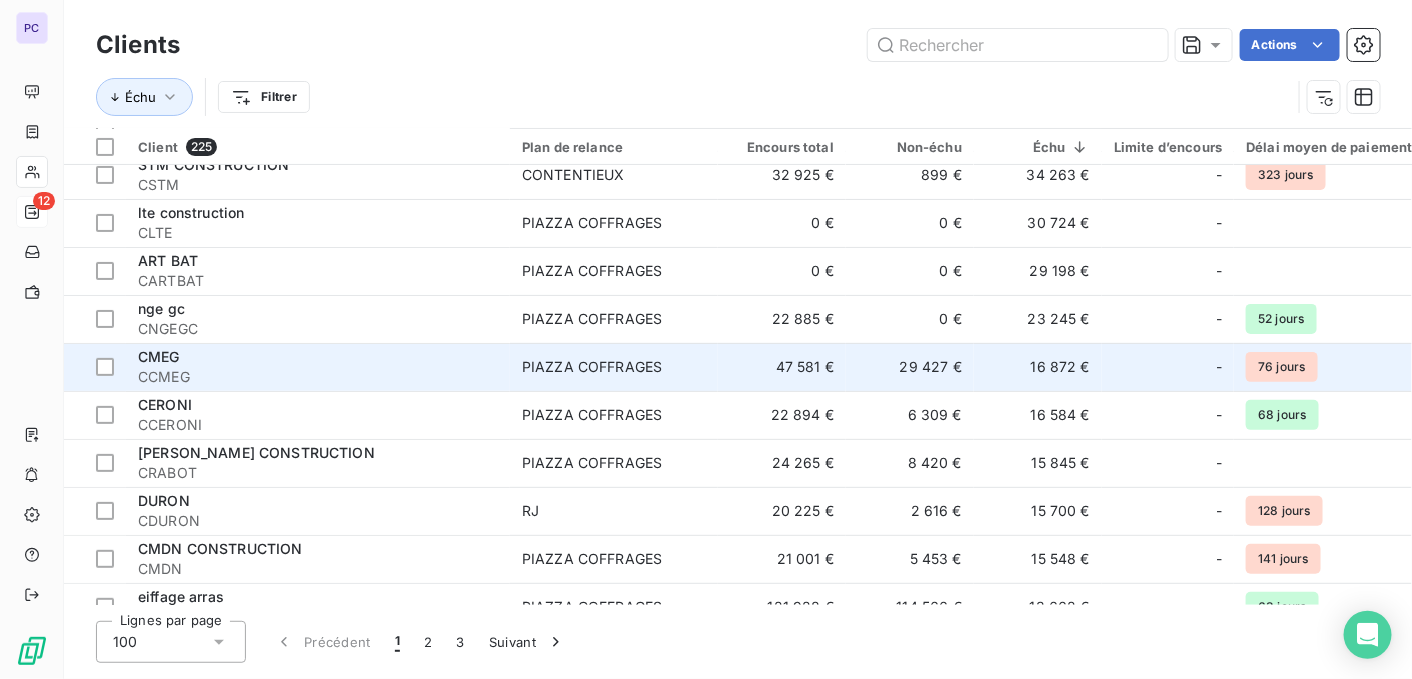 scroll, scrollTop: 200, scrollLeft: 0, axis: vertical 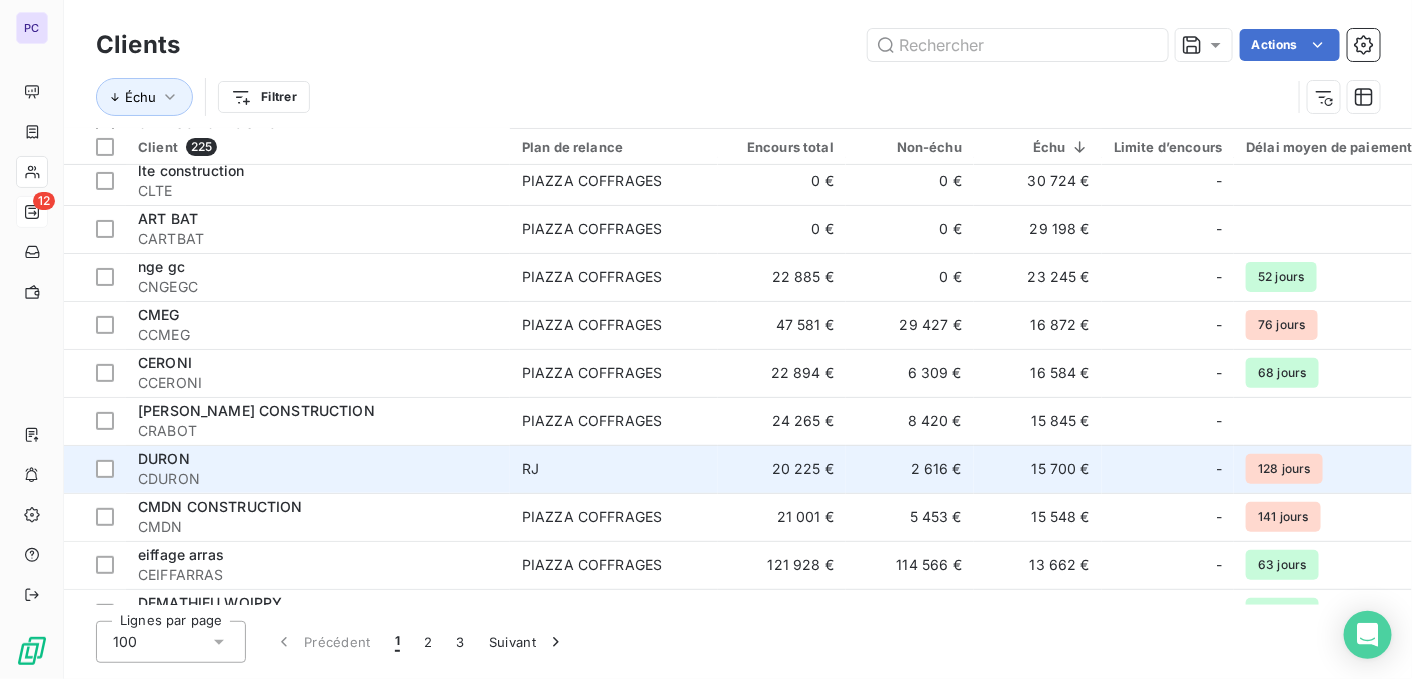 click on "CDURON" at bounding box center [318, 479] 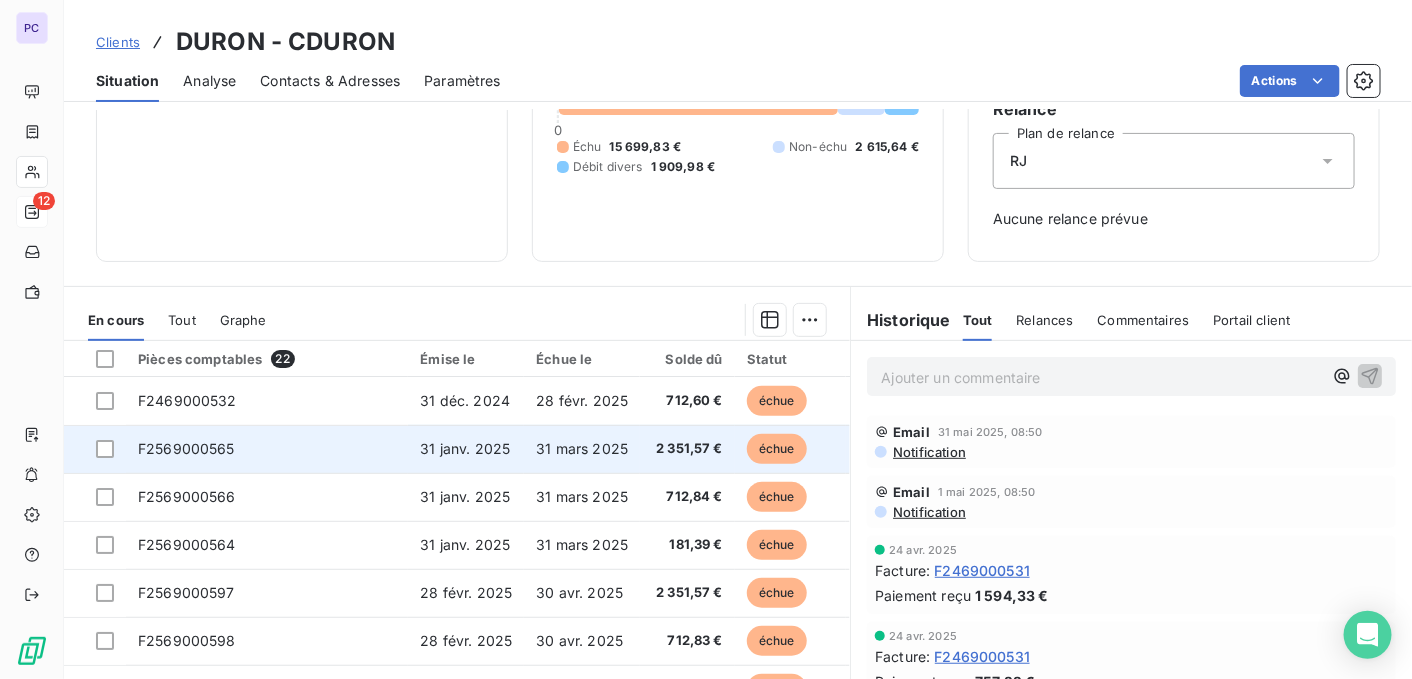 scroll, scrollTop: 0, scrollLeft: 0, axis: both 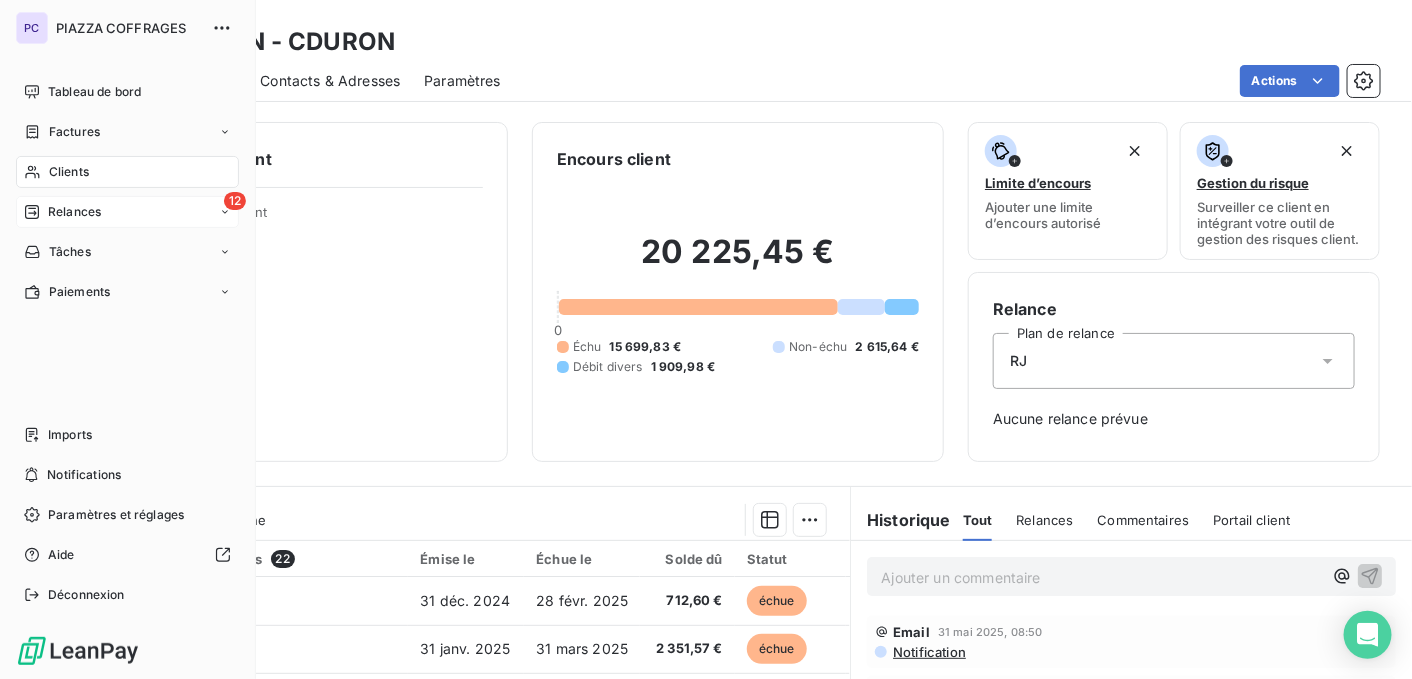 click on "Clients" at bounding box center (69, 172) 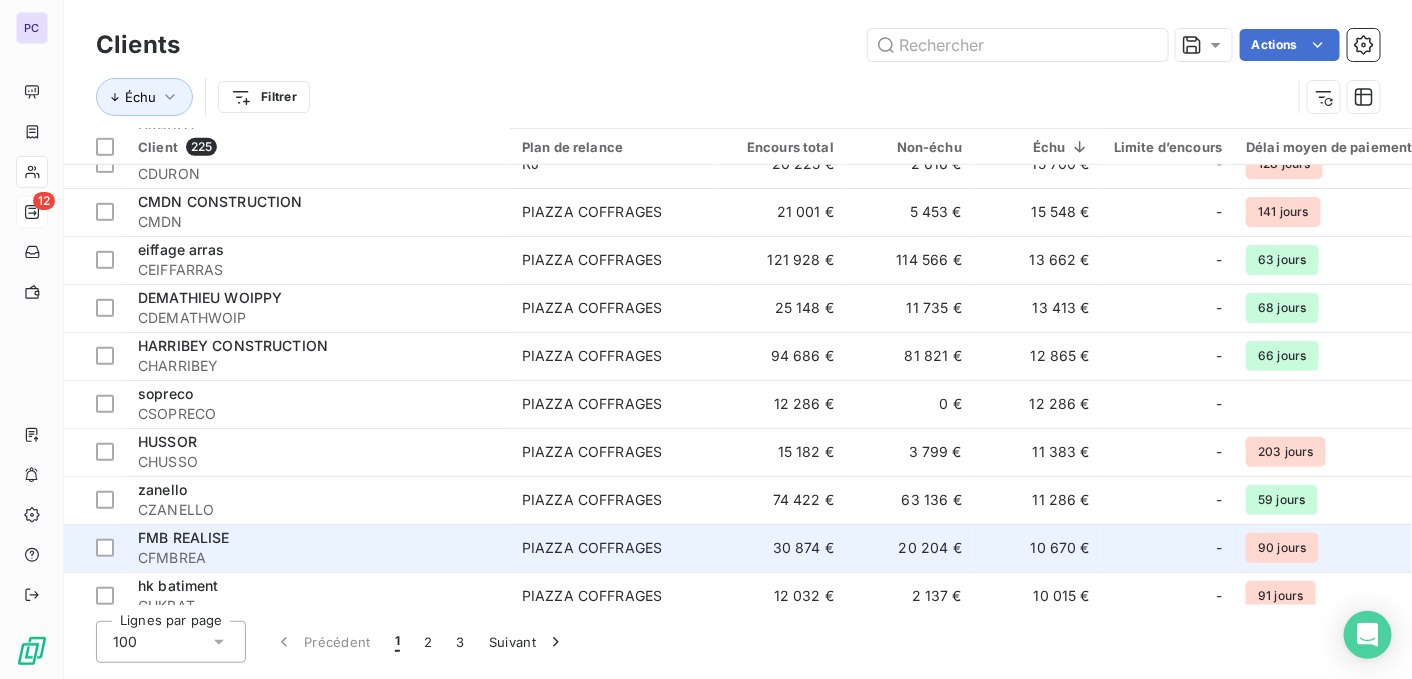 scroll, scrollTop: 600, scrollLeft: 0, axis: vertical 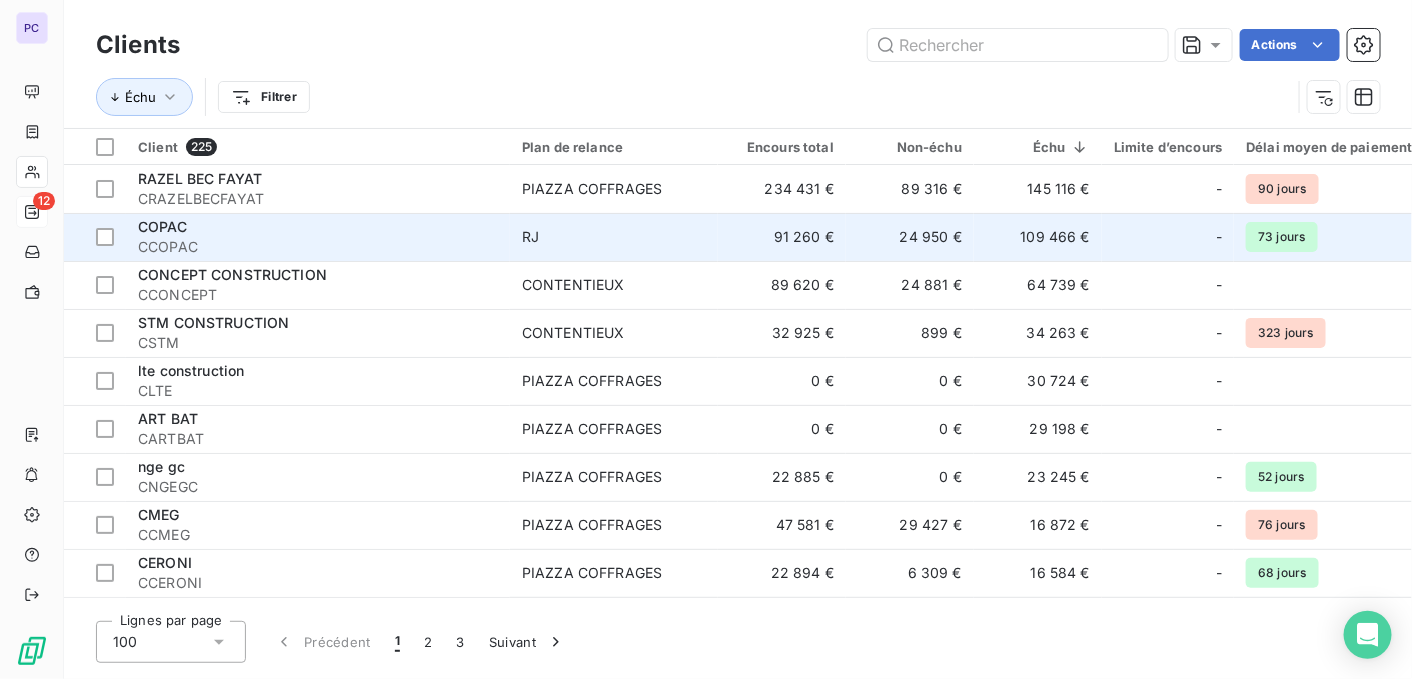 click on "CCOPAC" at bounding box center (318, 247) 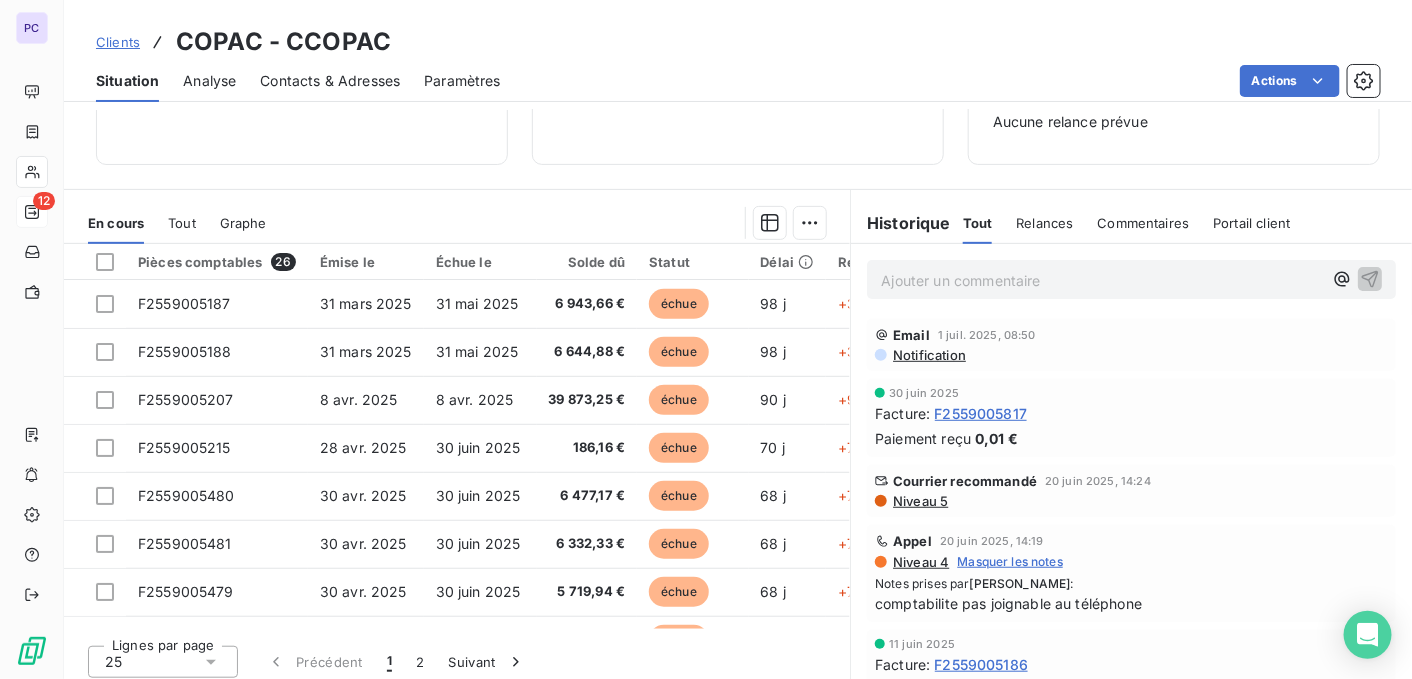 scroll, scrollTop: 305, scrollLeft: 0, axis: vertical 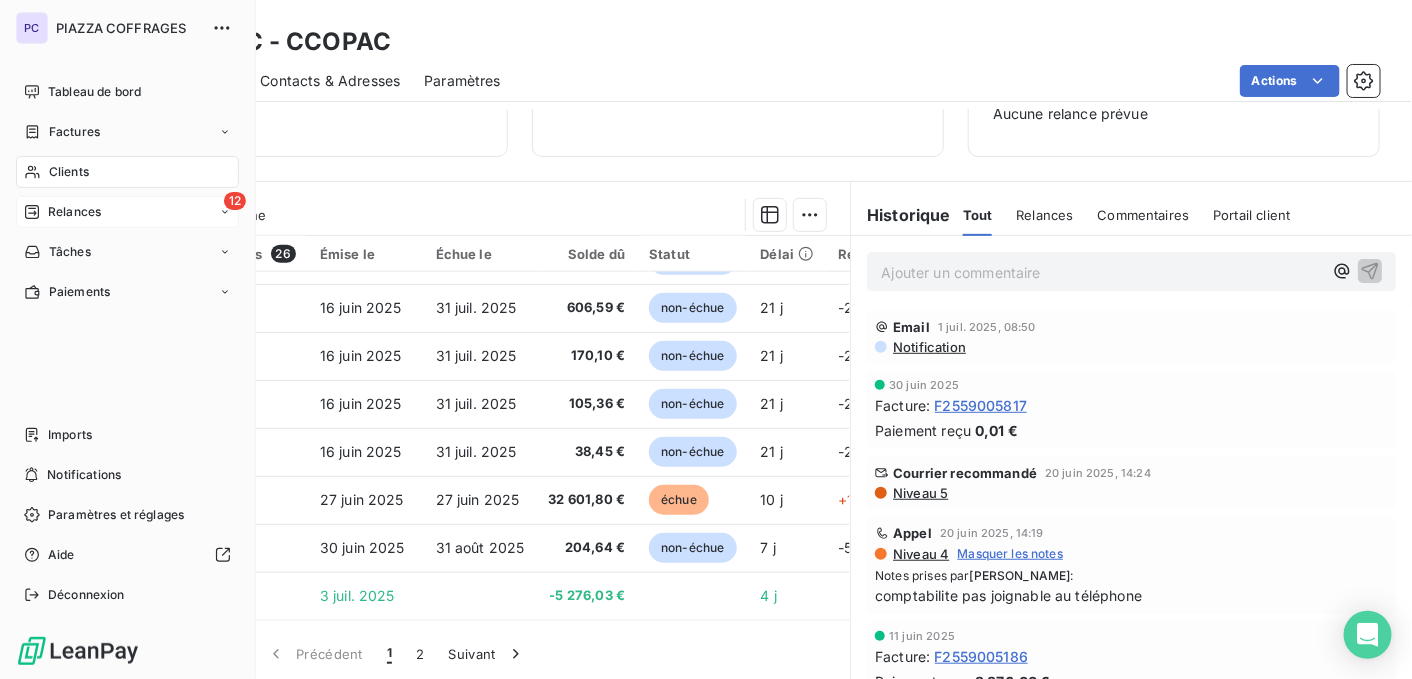 click on "Clients" at bounding box center [69, 172] 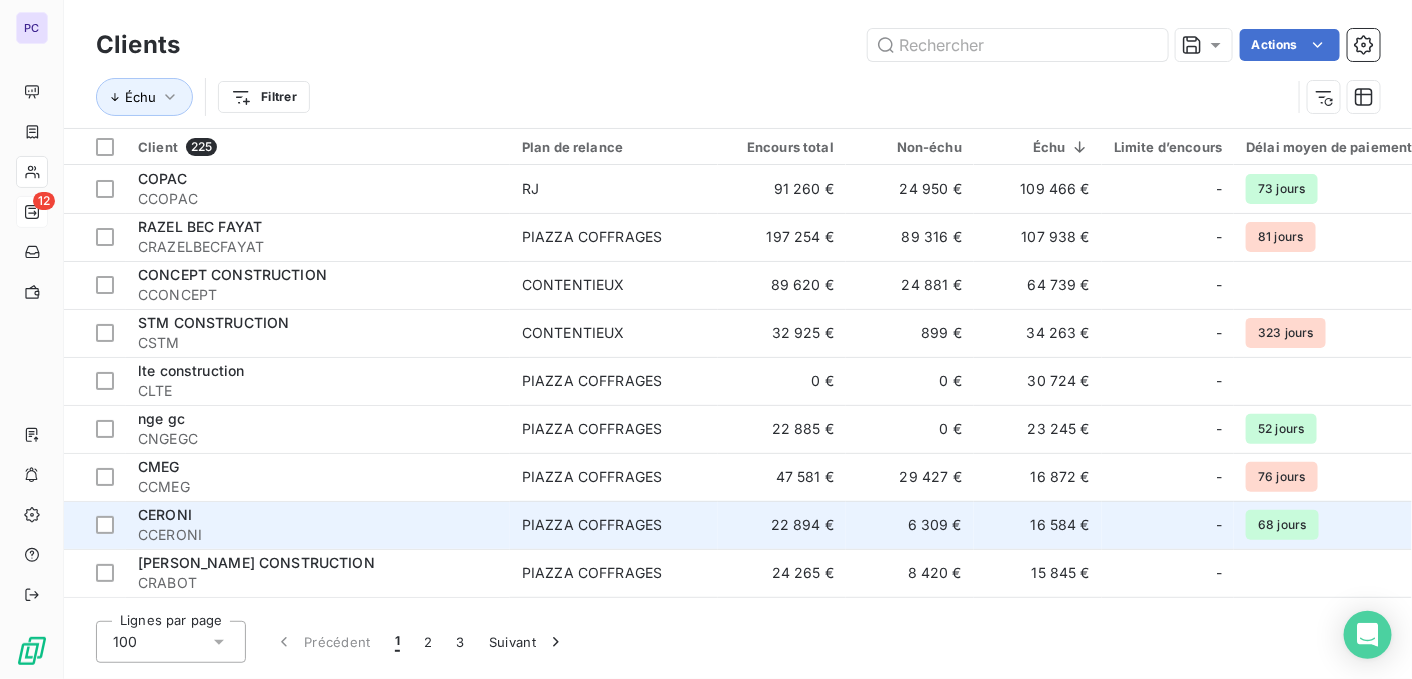 click on "CCERONI" at bounding box center [318, 535] 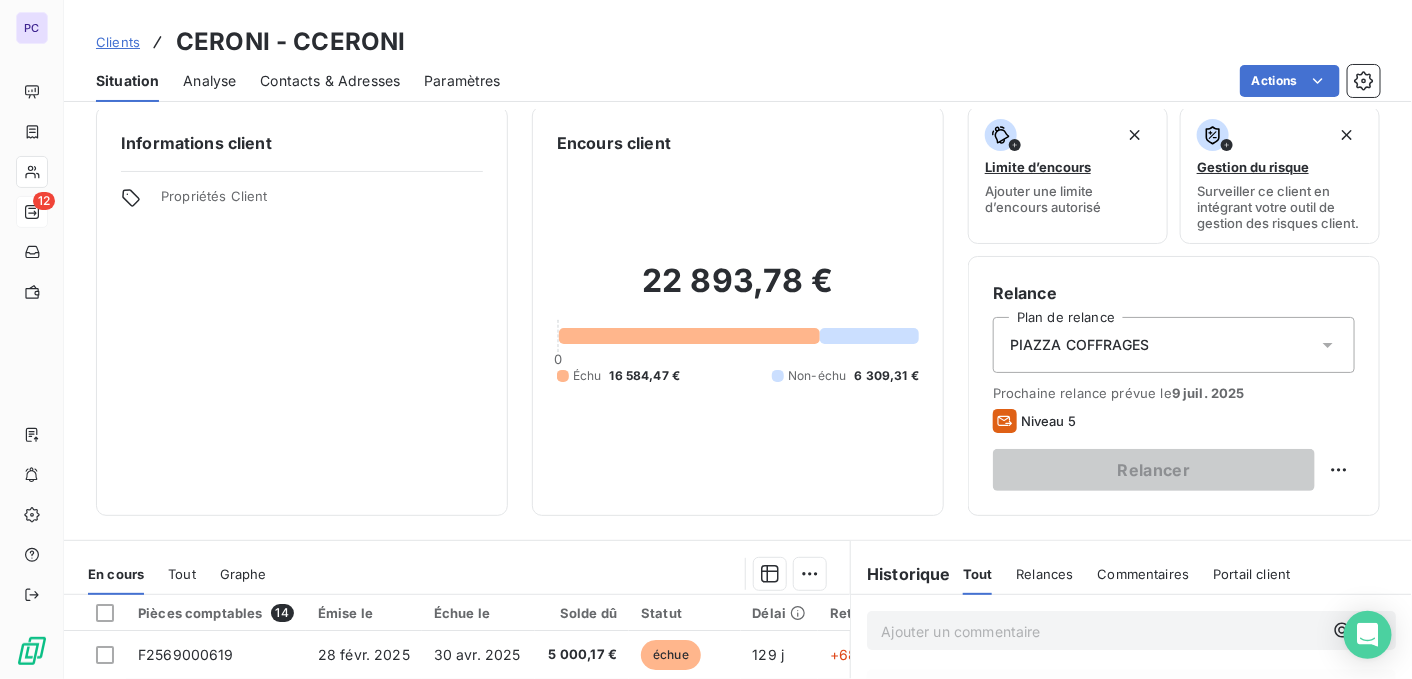 scroll, scrollTop: 0, scrollLeft: 0, axis: both 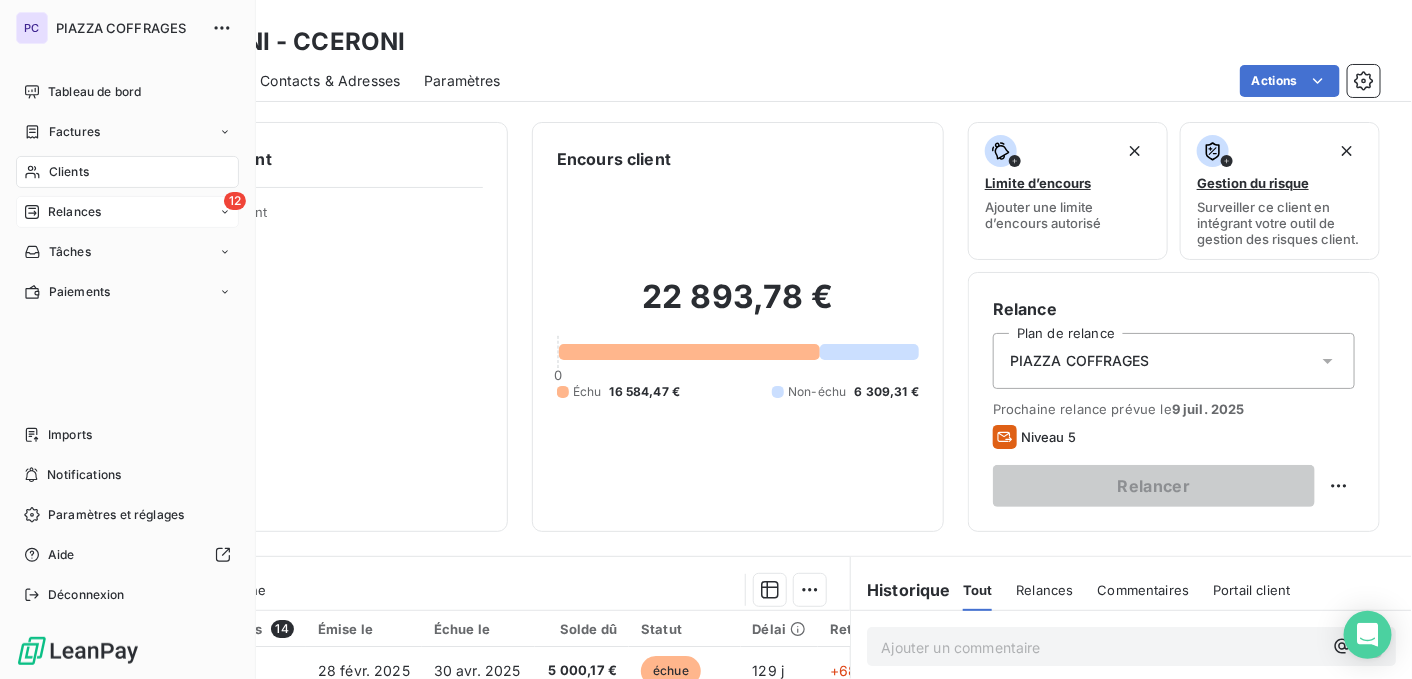 click on "Clients" at bounding box center [69, 172] 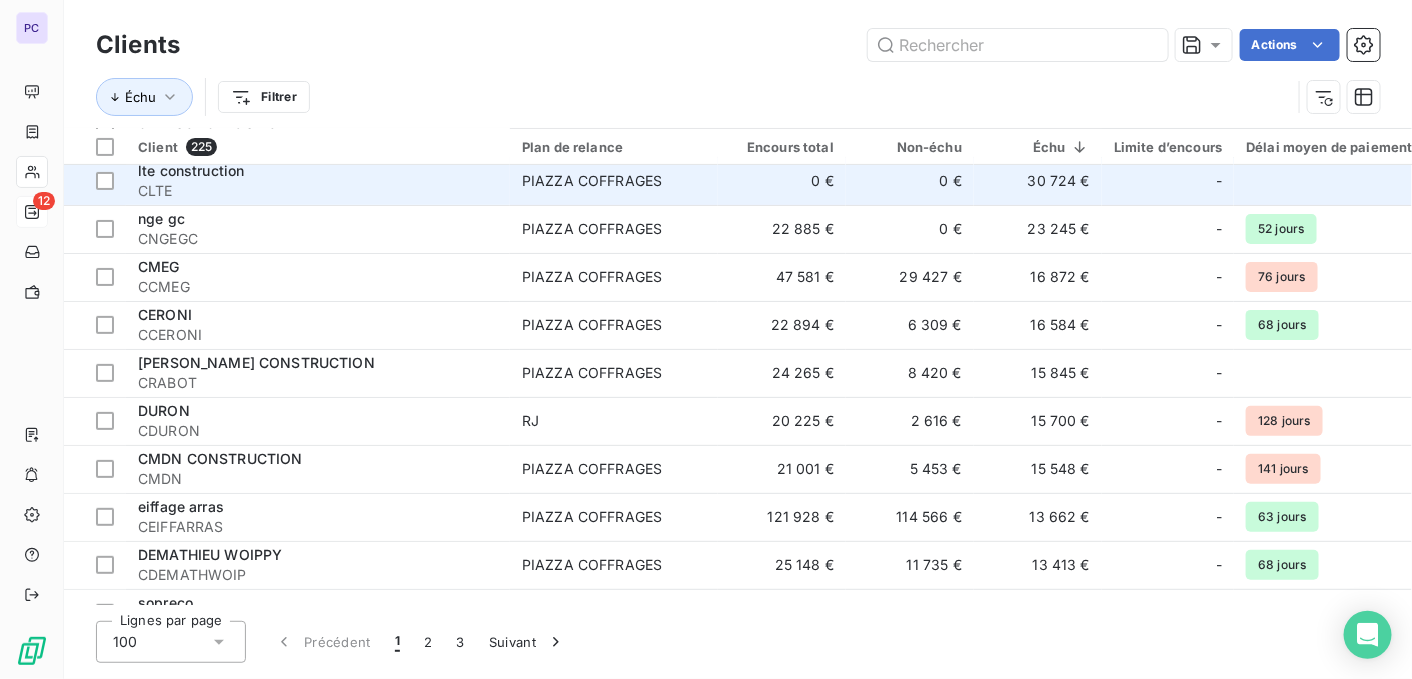 scroll, scrollTop: 400, scrollLeft: 0, axis: vertical 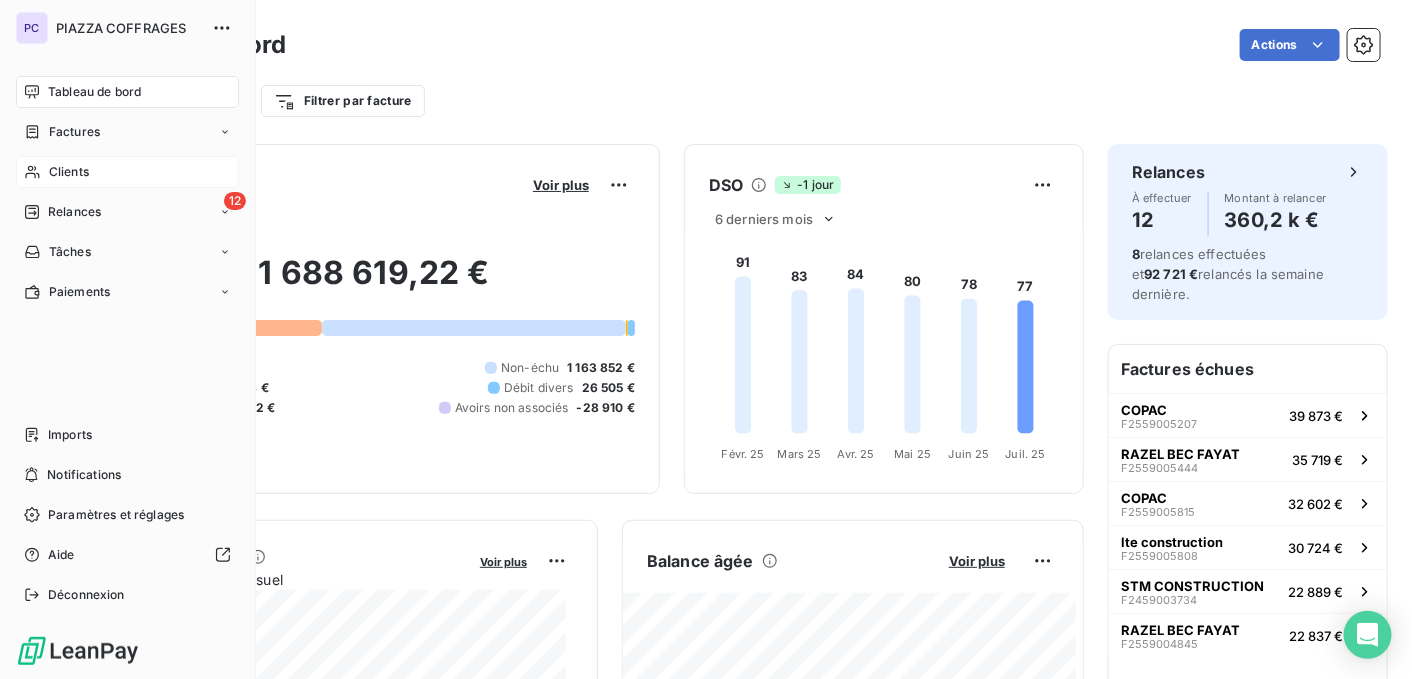 click on "Clients" at bounding box center [69, 172] 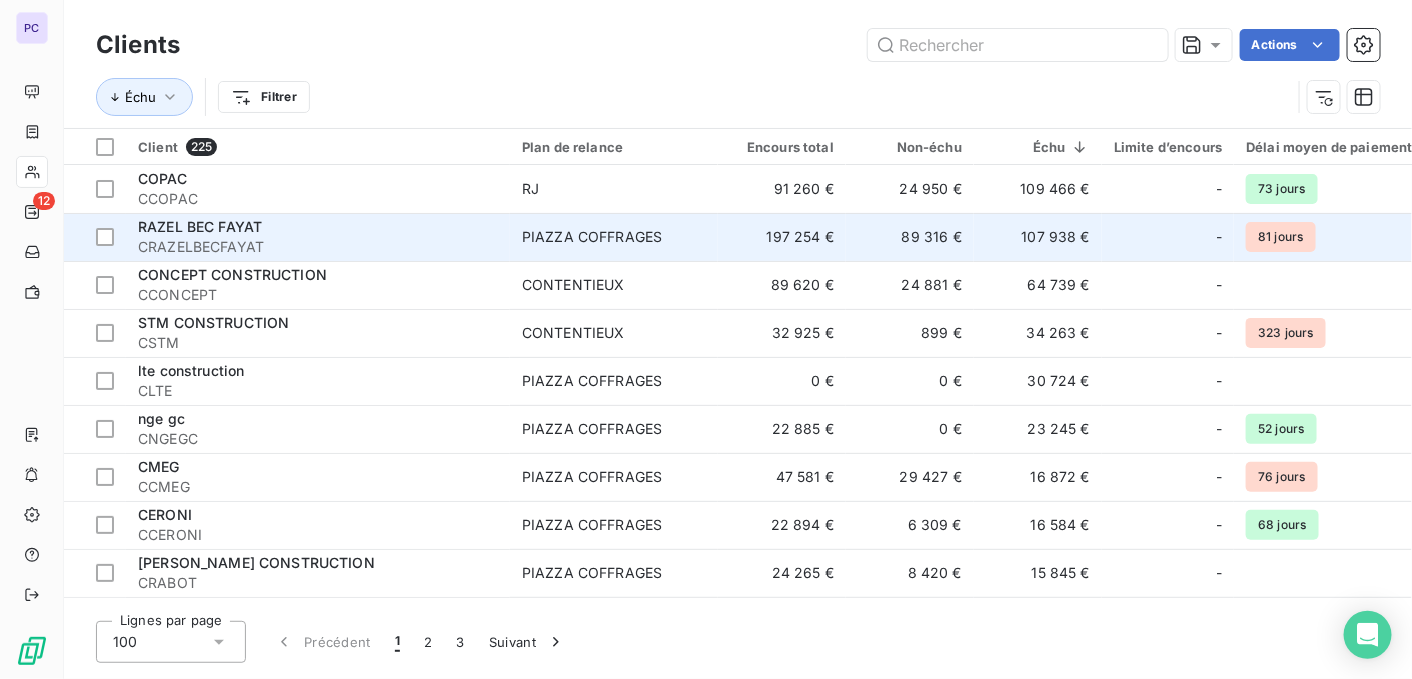 click on "CRAZELBECFAYAT" at bounding box center (318, 247) 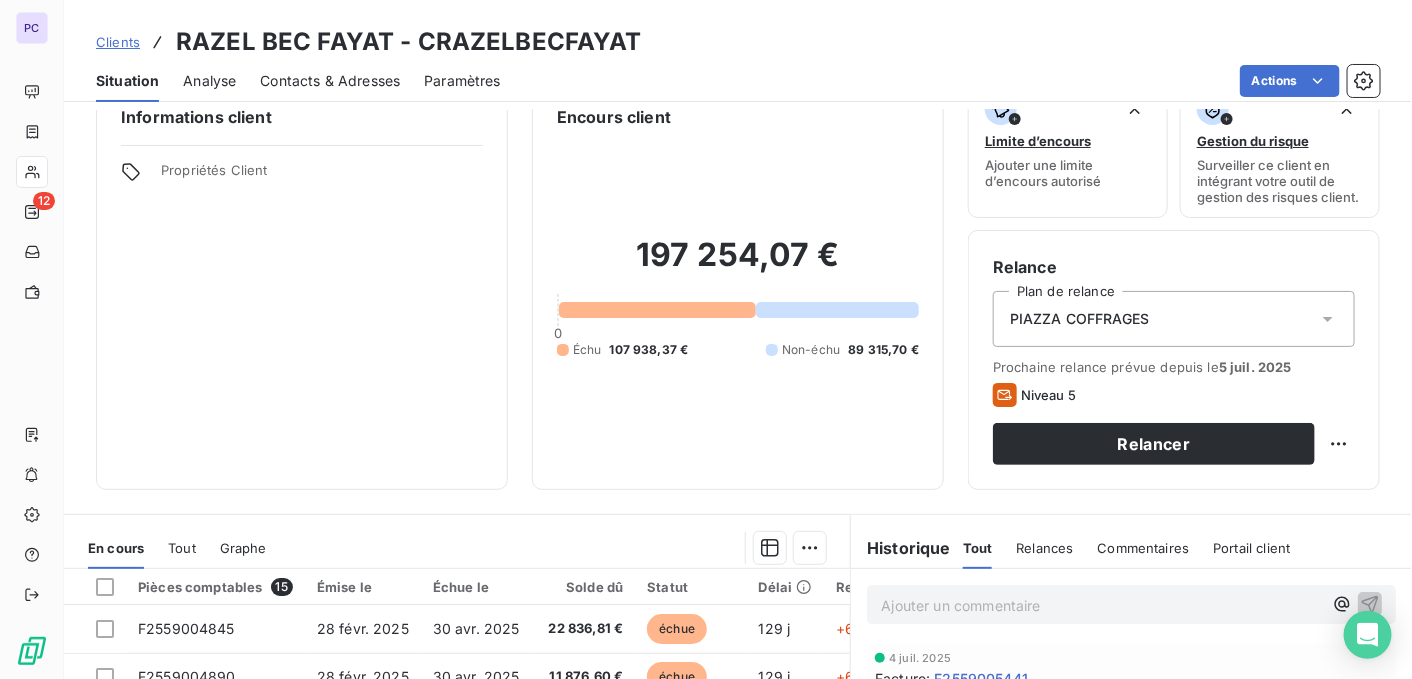 scroll, scrollTop: 0, scrollLeft: 0, axis: both 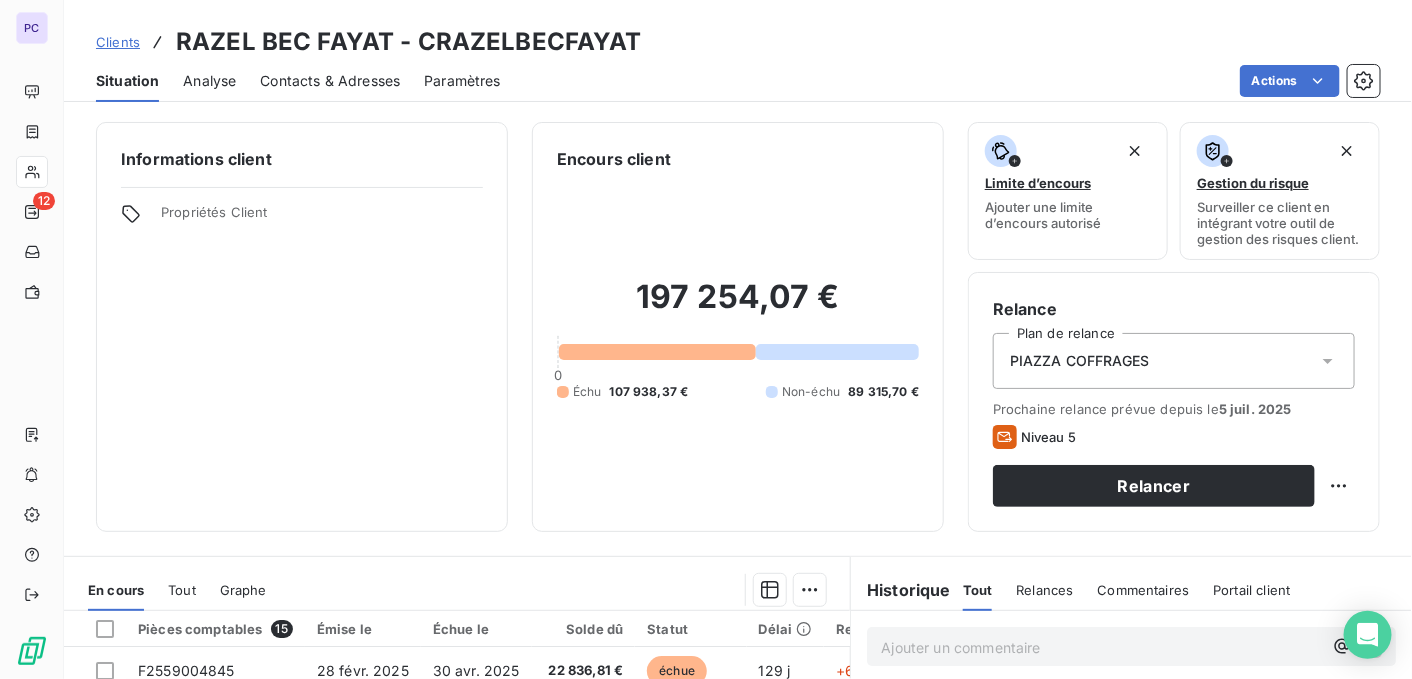 click on "Contacts & Adresses" at bounding box center [330, 81] 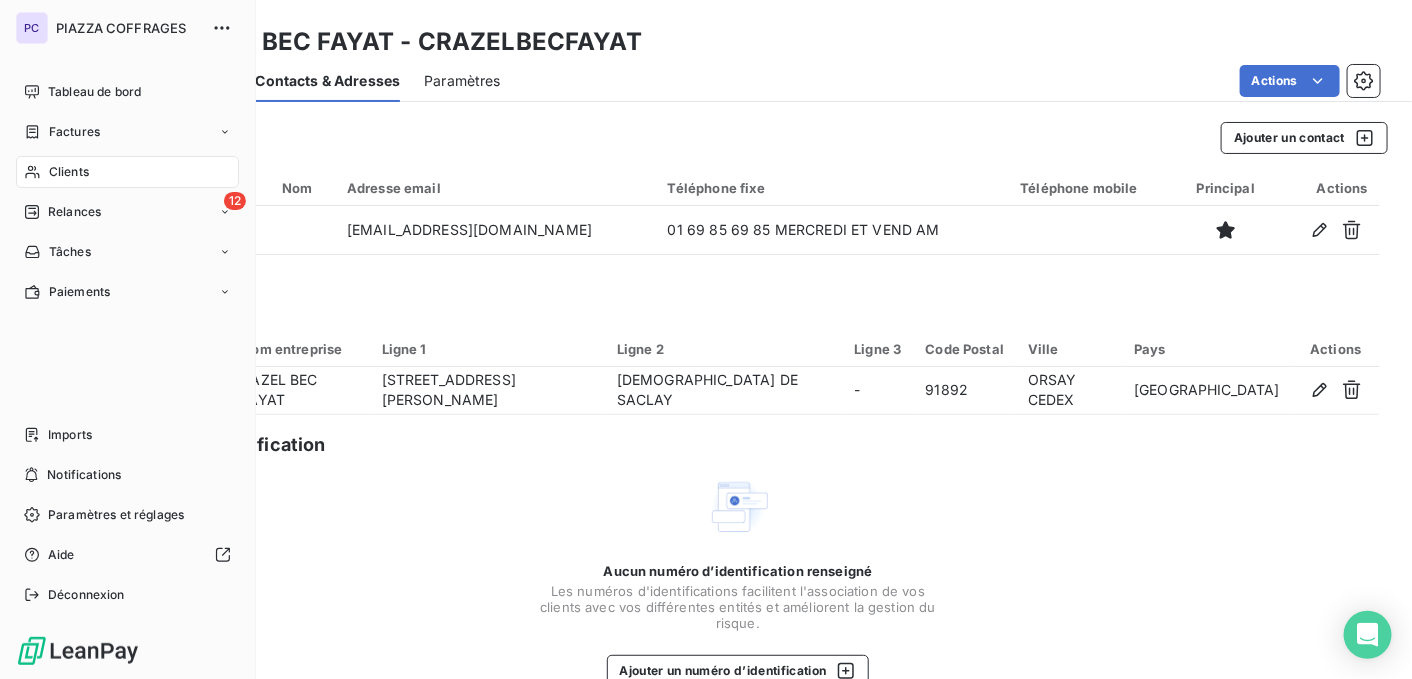 click on "Clients" at bounding box center [69, 172] 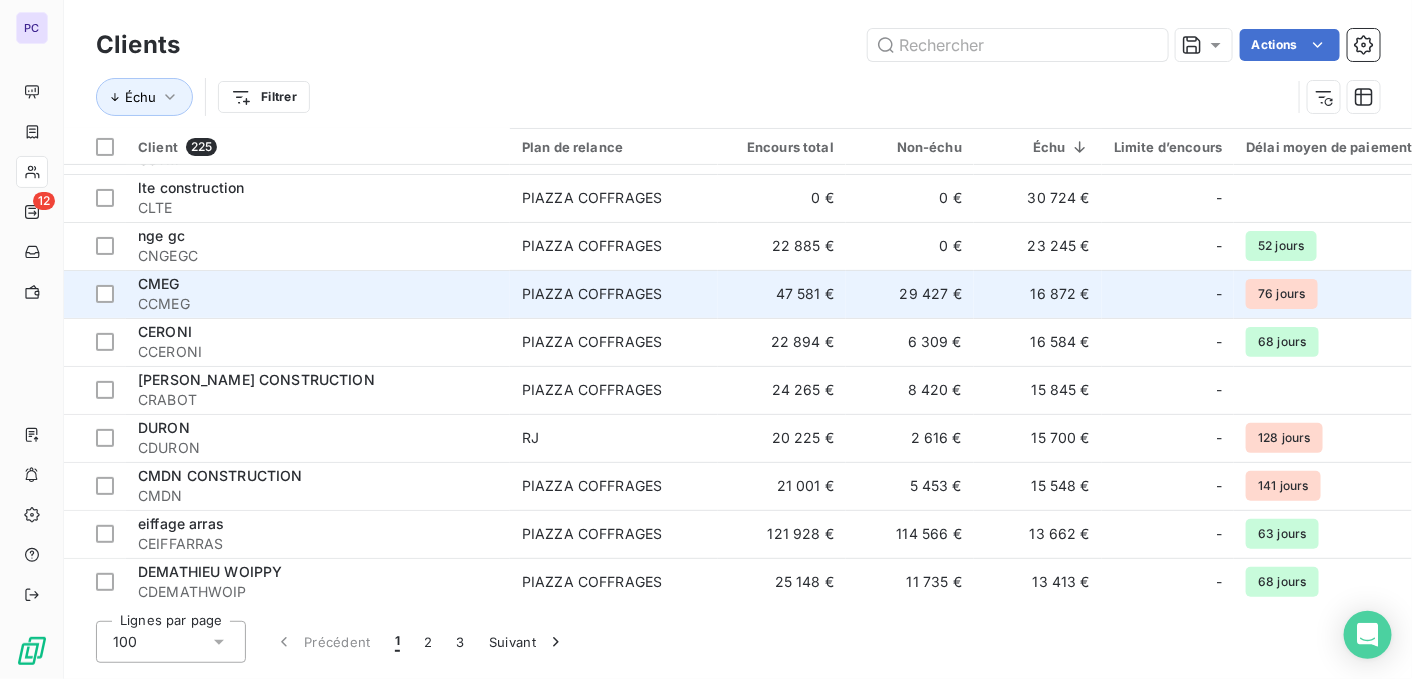 scroll, scrollTop: 200, scrollLeft: 0, axis: vertical 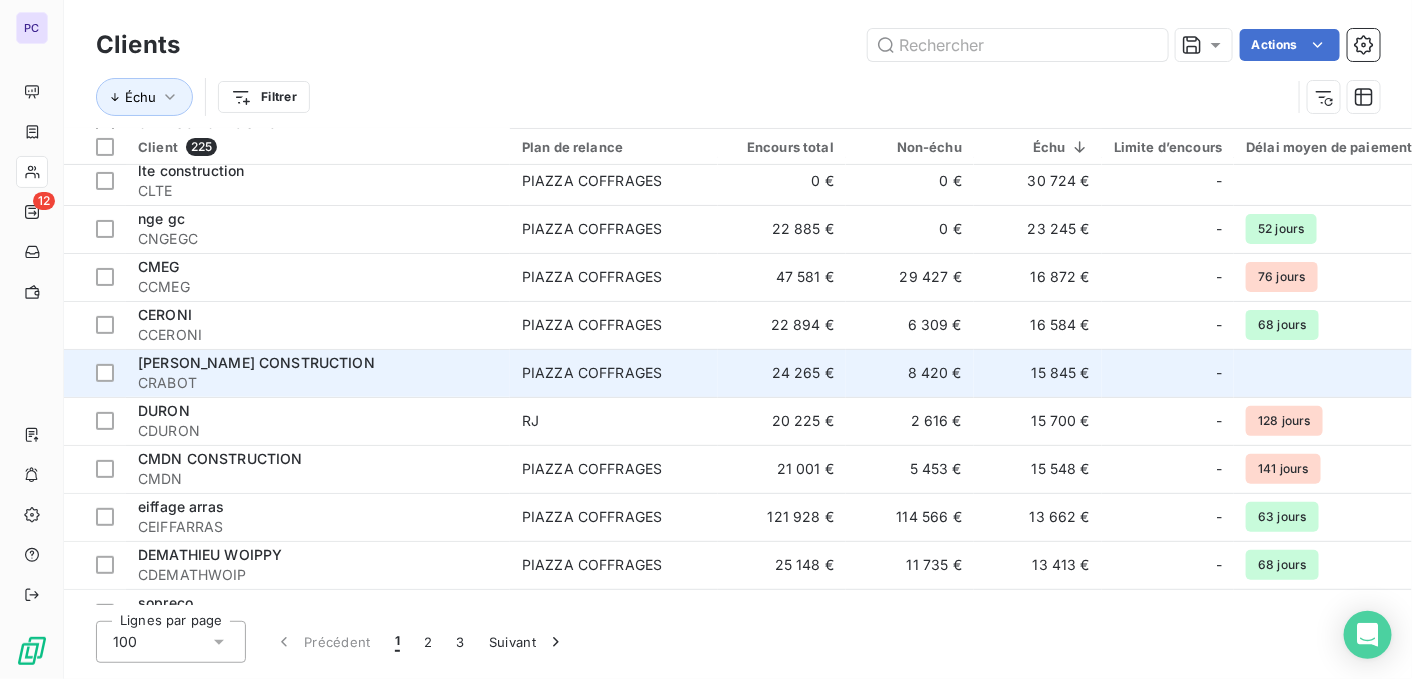click on "[PERSON_NAME] CONSTRUCTION" at bounding box center (256, 362) 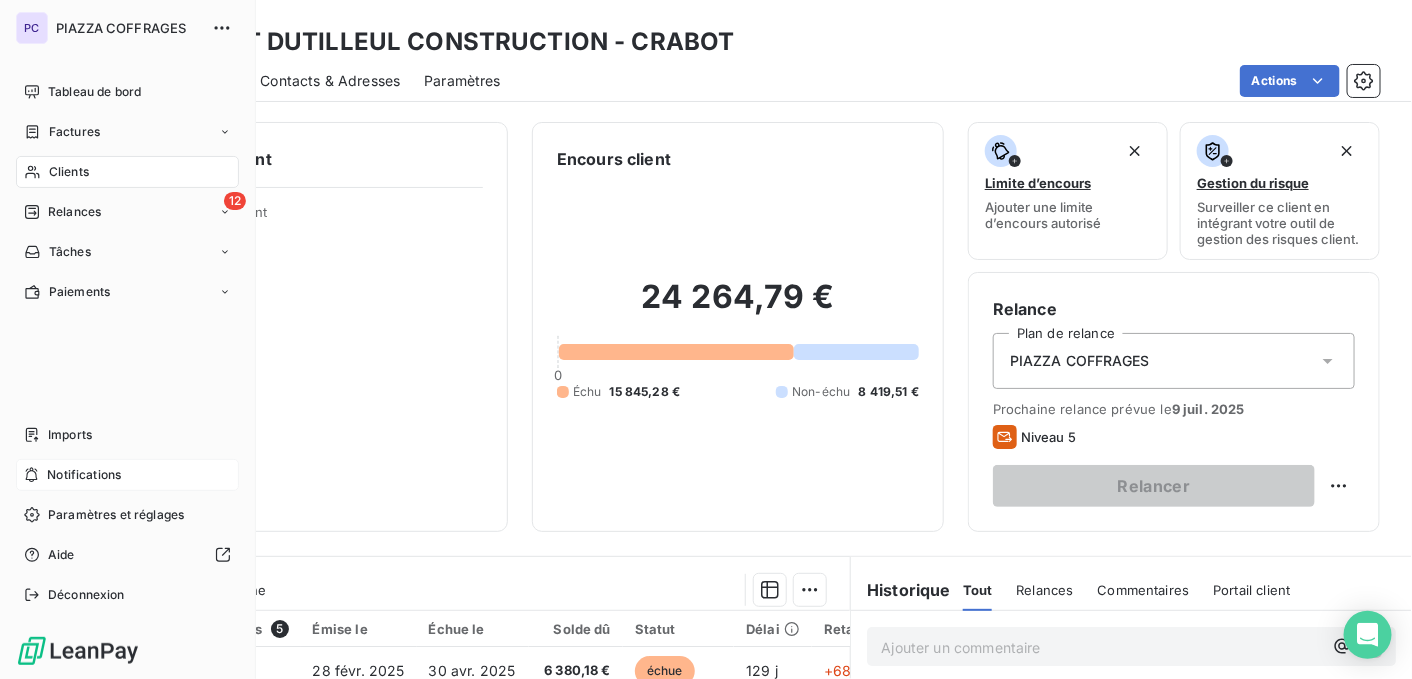 click on "Notifications" at bounding box center [84, 475] 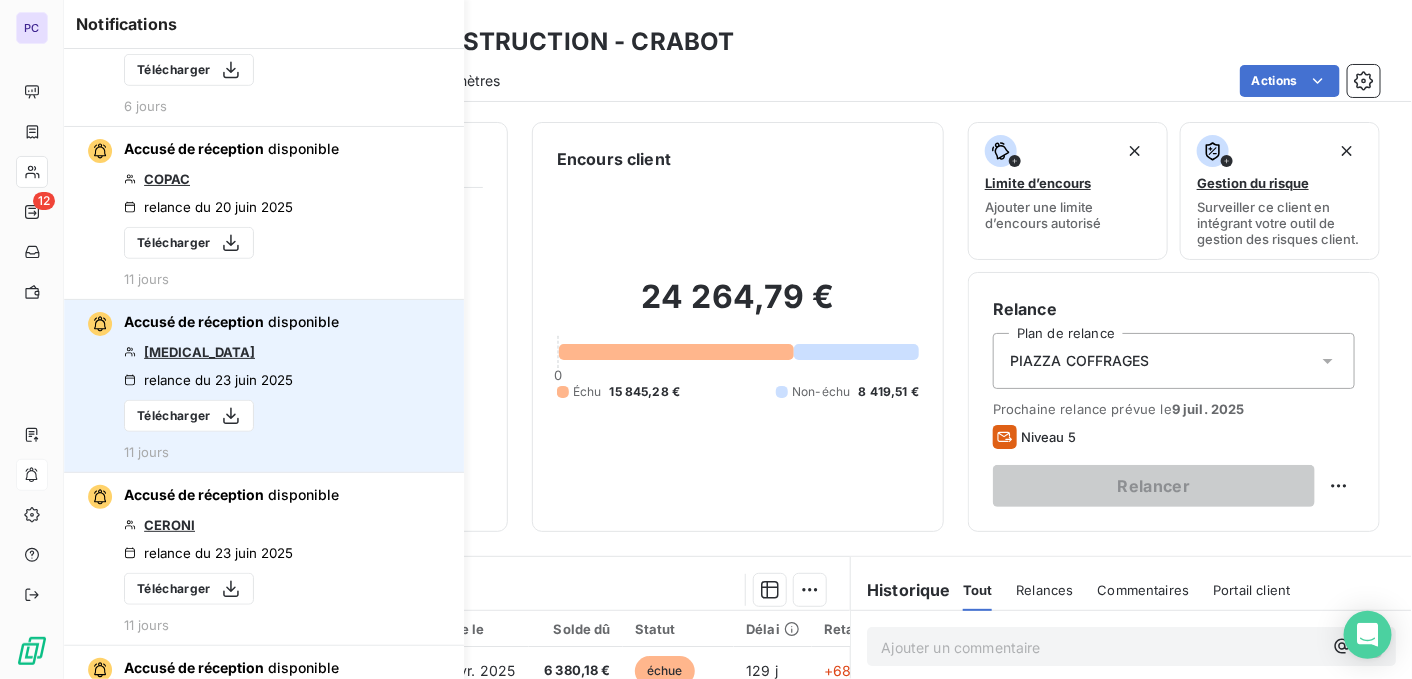 scroll, scrollTop: 0, scrollLeft: 0, axis: both 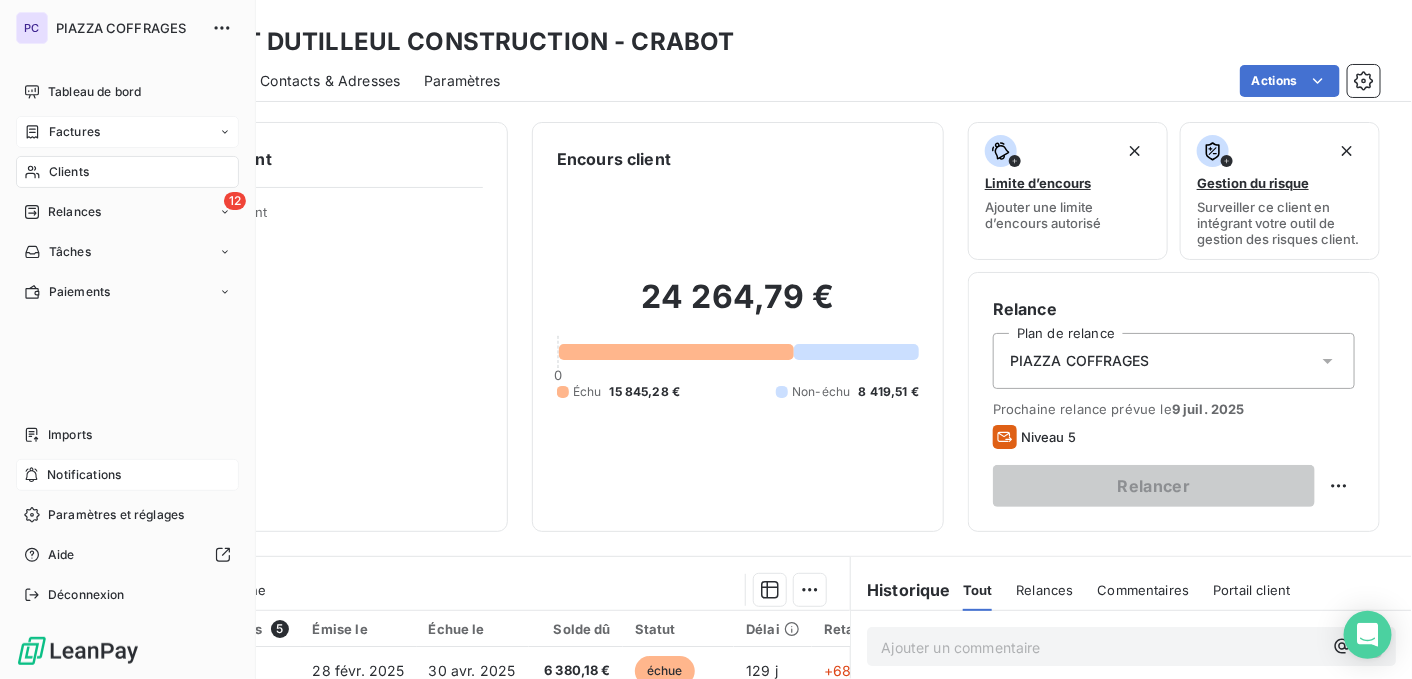 click on "Factures" at bounding box center (74, 132) 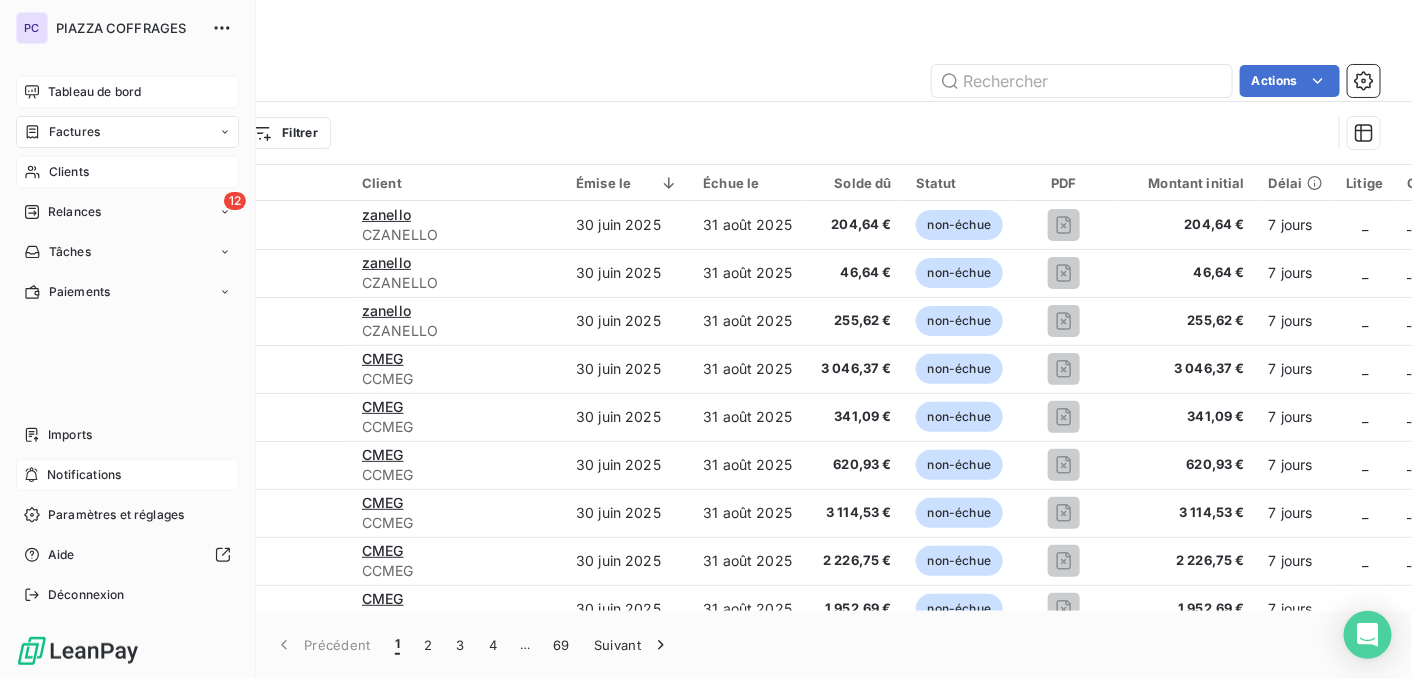 click on "Tableau de bord" at bounding box center [94, 92] 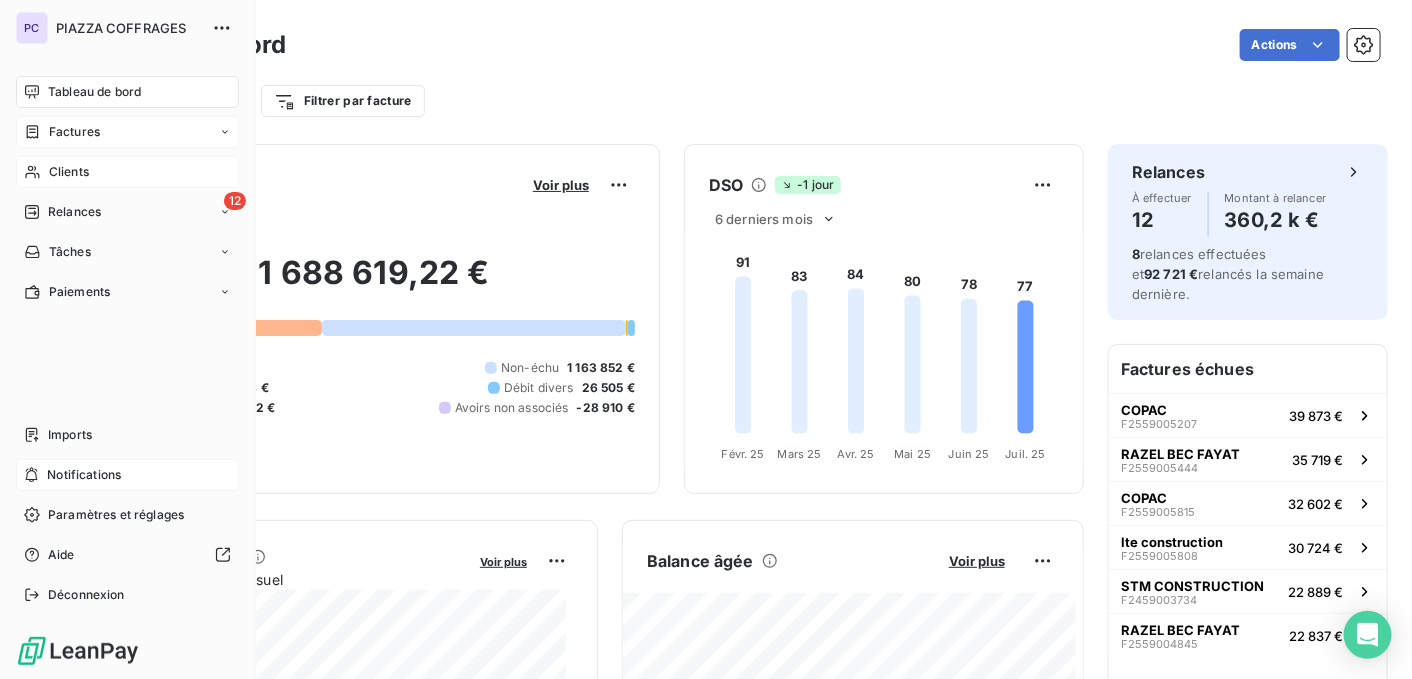 click on "Clients" at bounding box center [69, 172] 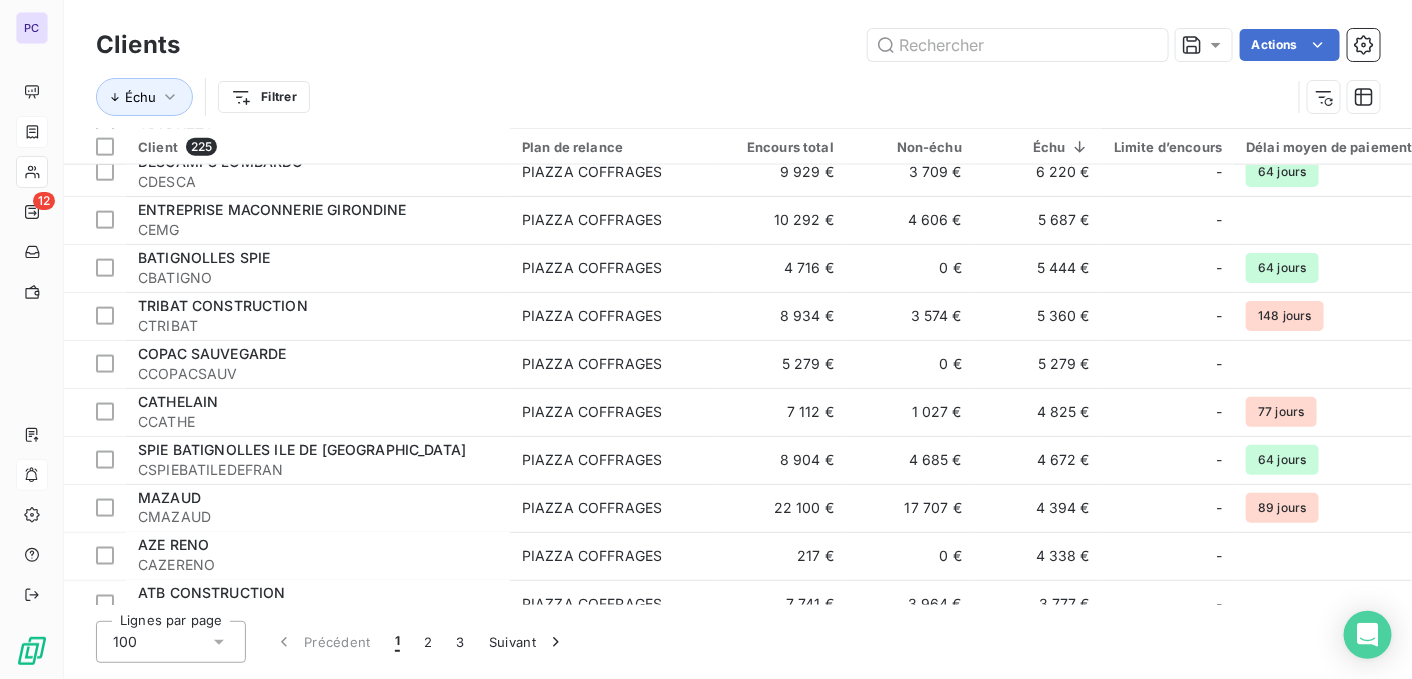 scroll, scrollTop: 1000, scrollLeft: 0, axis: vertical 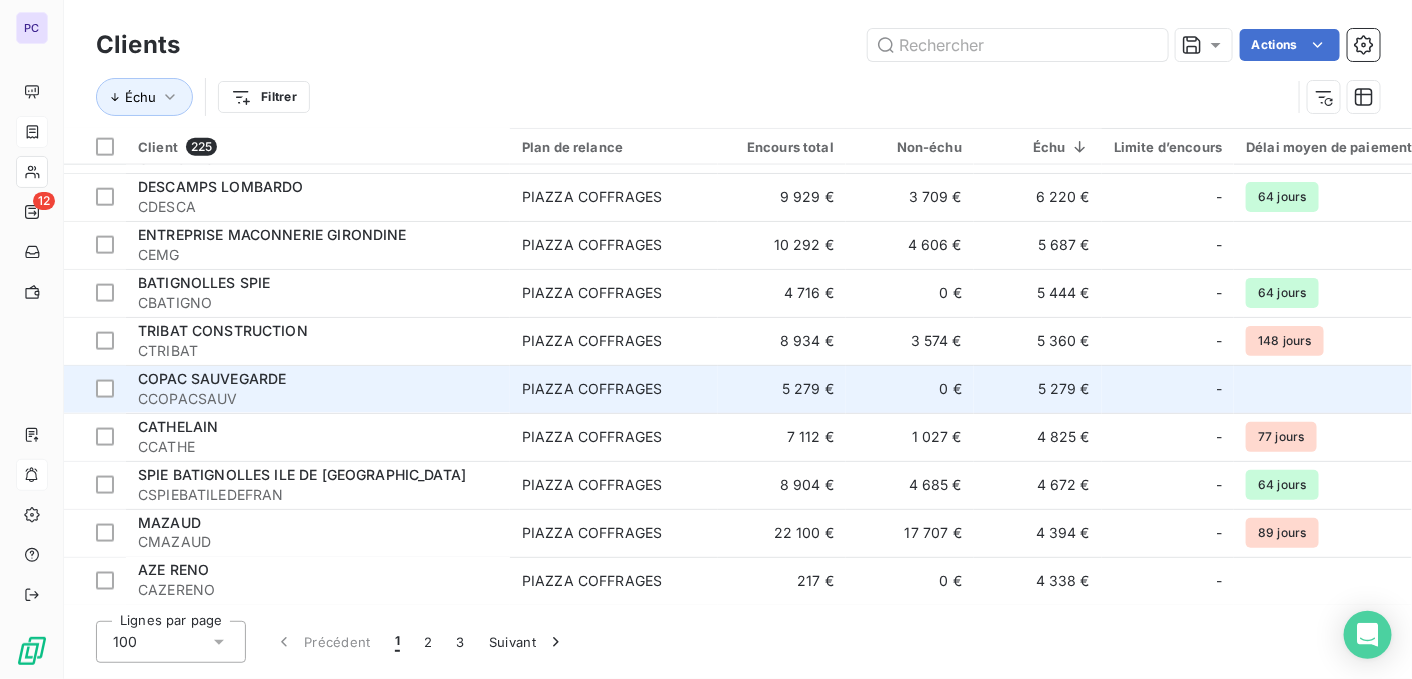 click on "CCOPACSAUV" at bounding box center (318, 399) 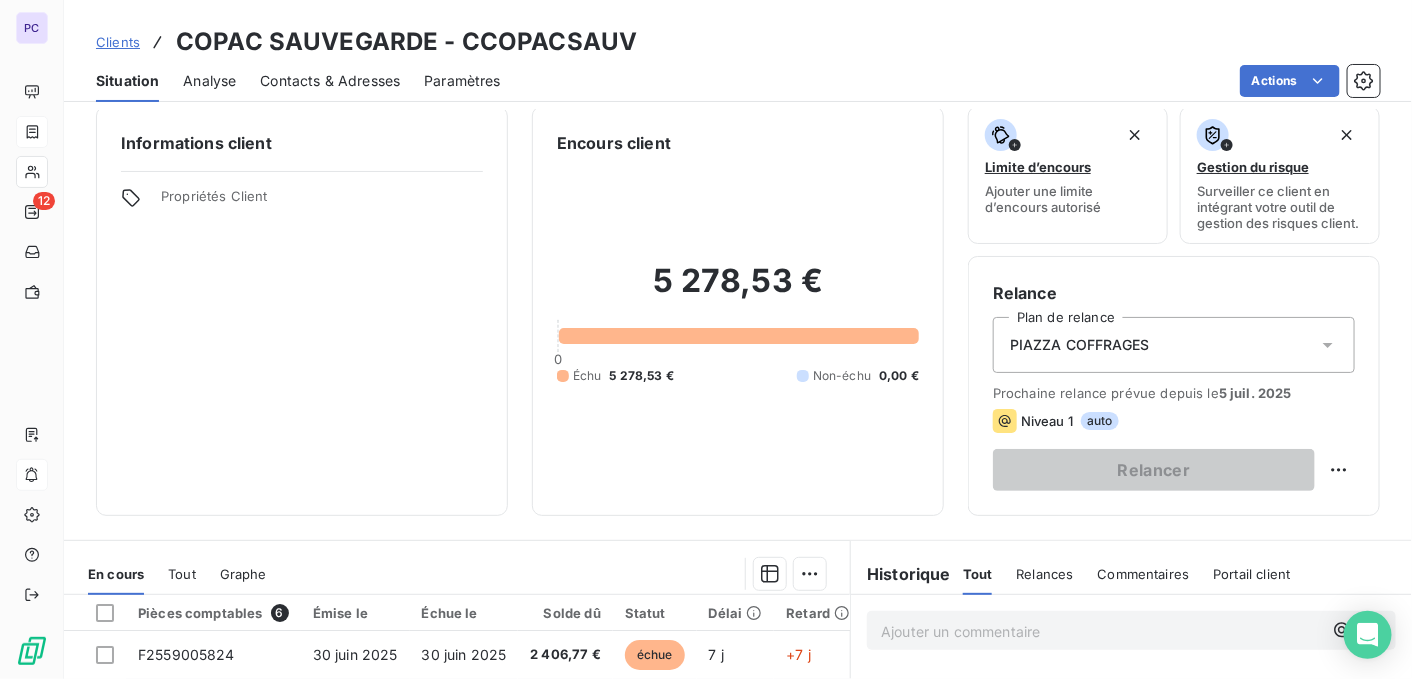 scroll, scrollTop: 0, scrollLeft: 0, axis: both 